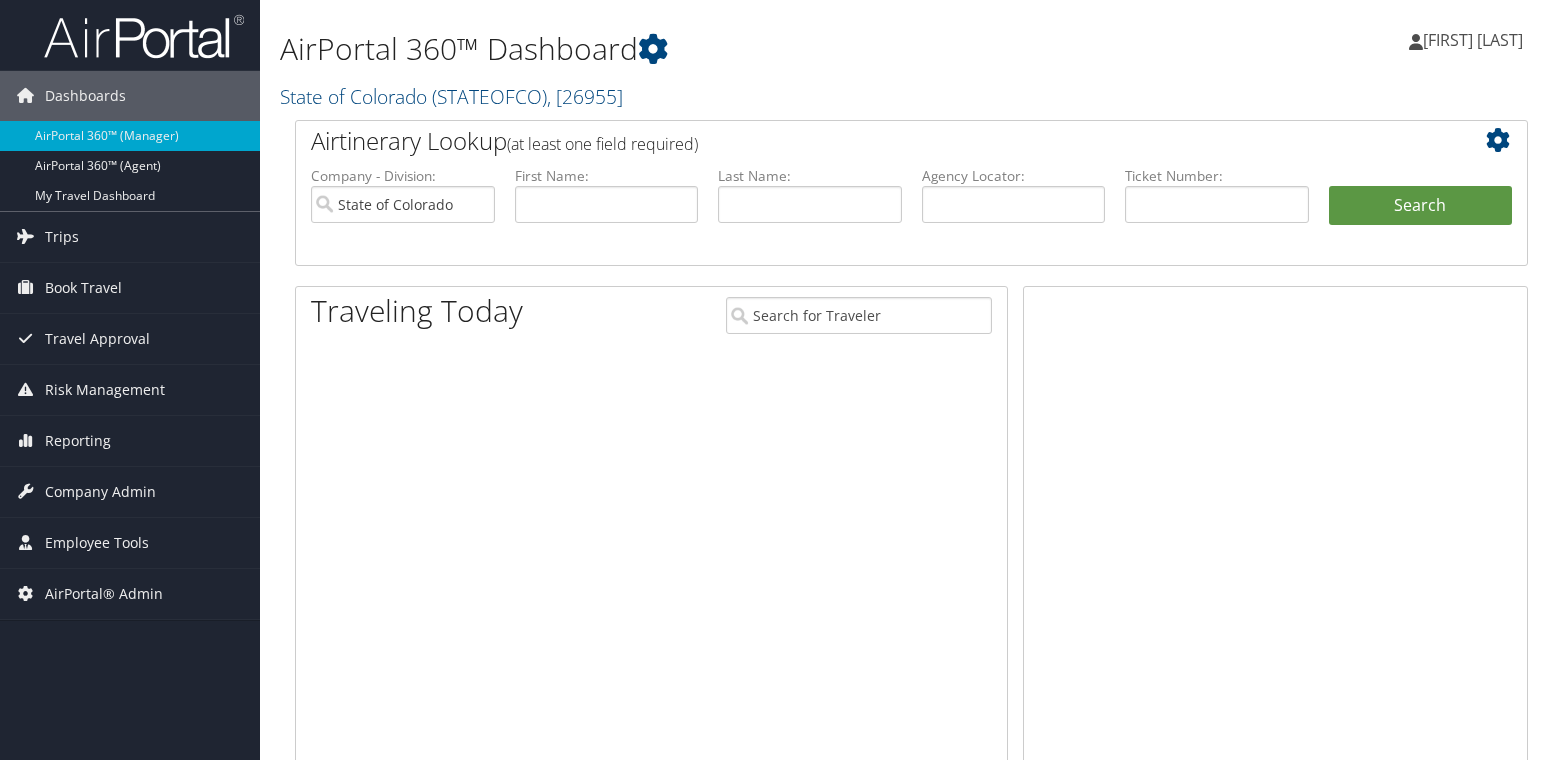 scroll, scrollTop: 0, scrollLeft: 0, axis: both 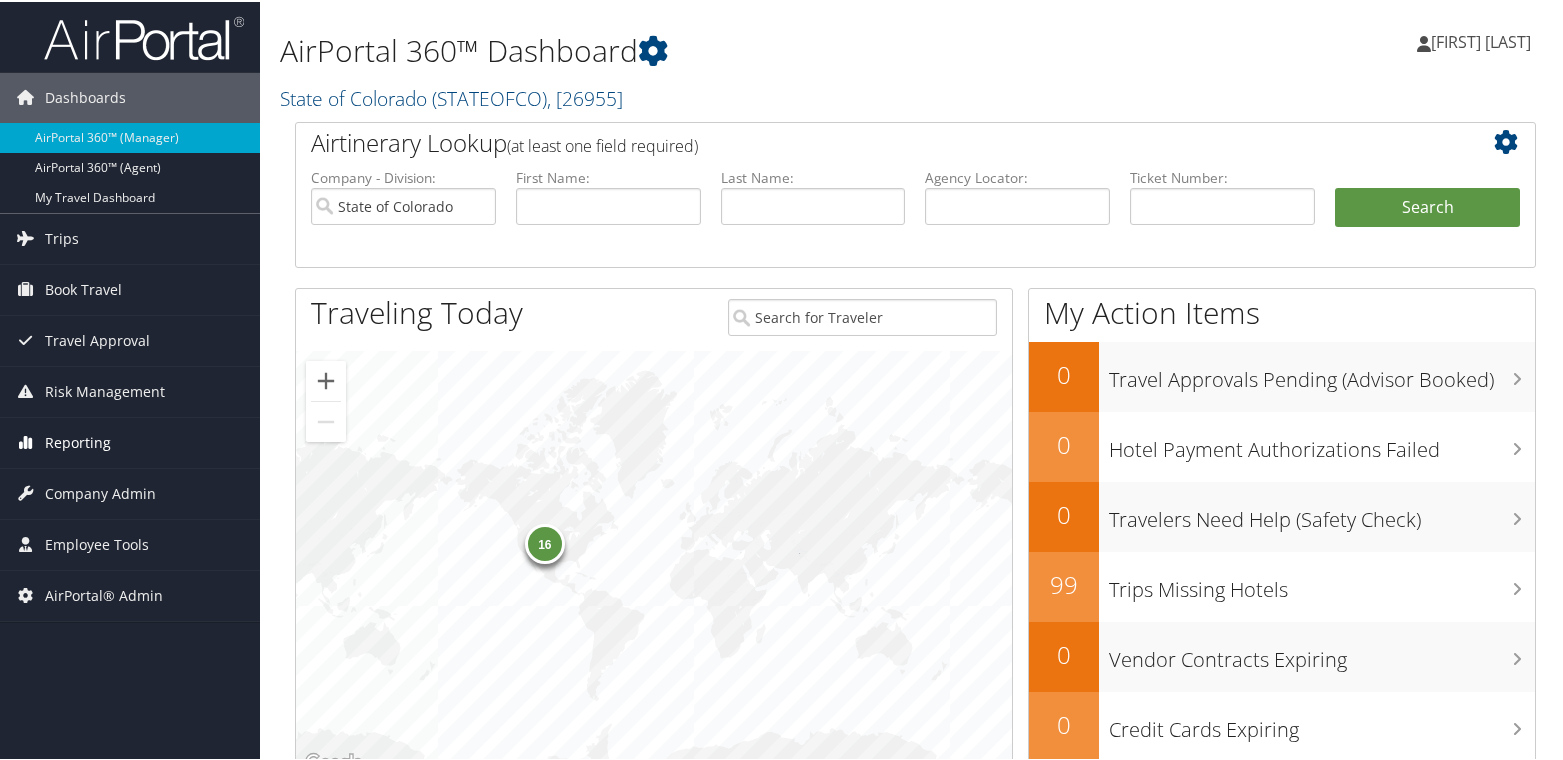 click on "Reporting" at bounding box center [78, 441] 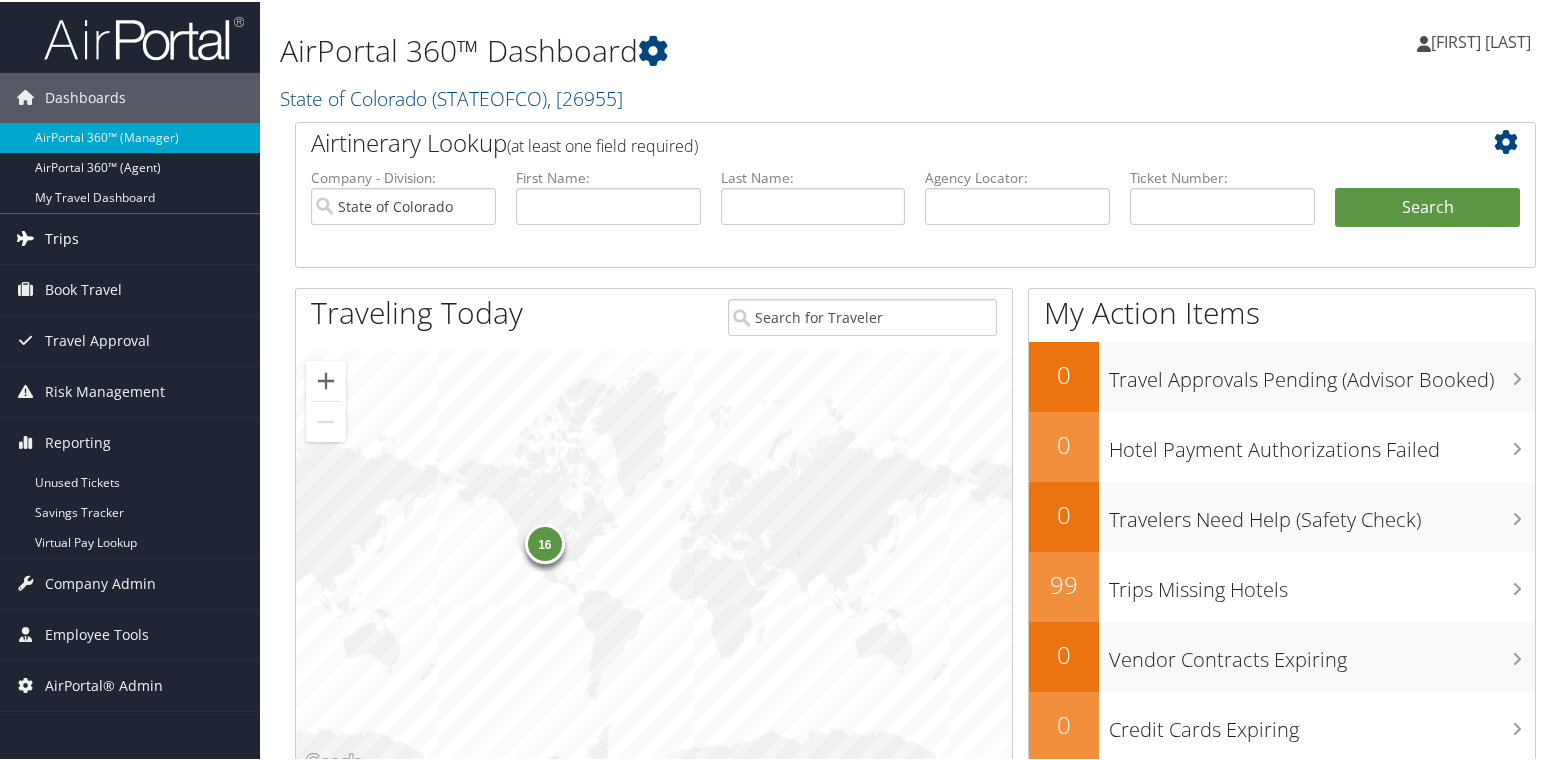 click on "Trips" at bounding box center [62, 237] 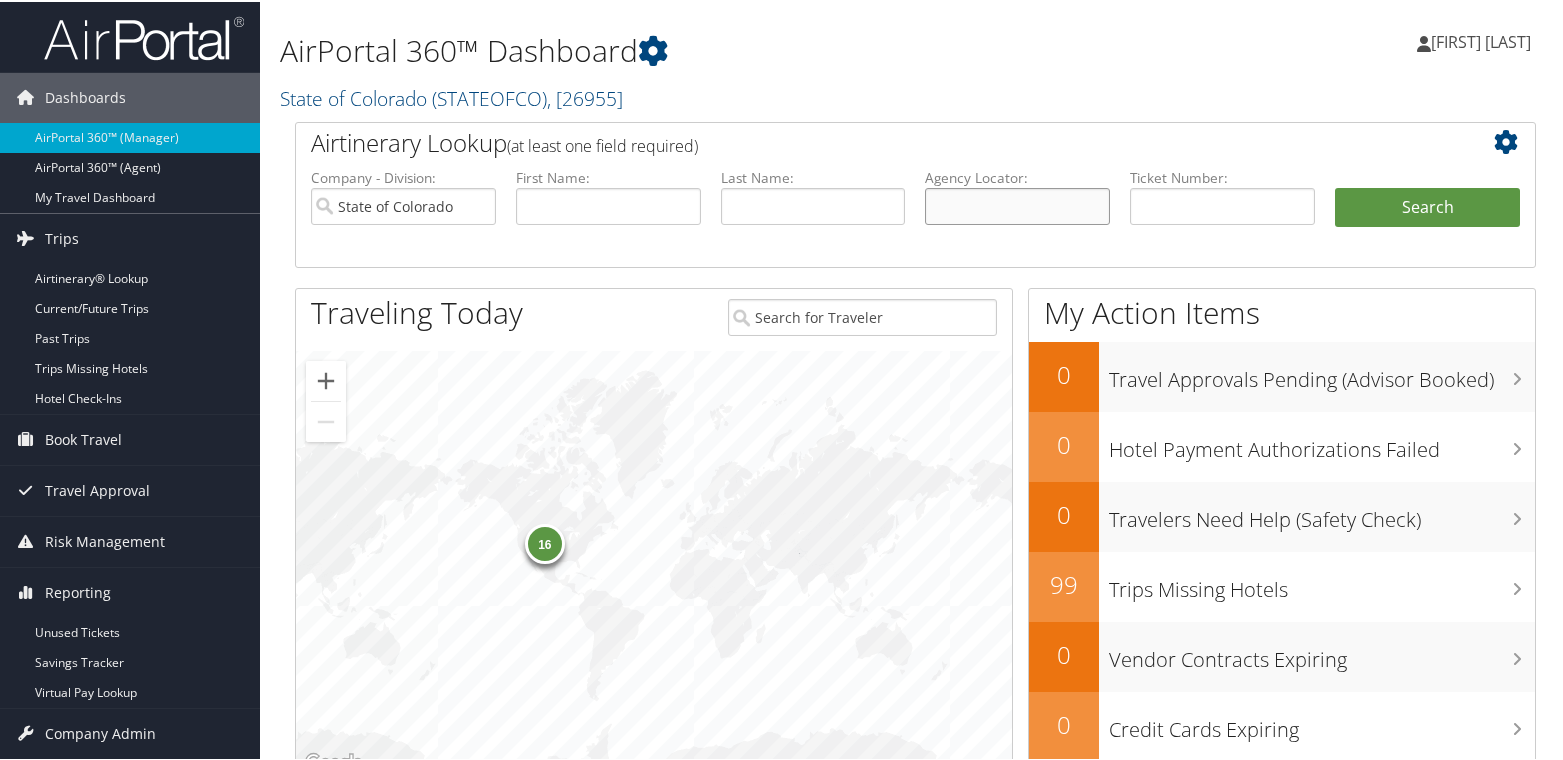 click at bounding box center (1017, 204) 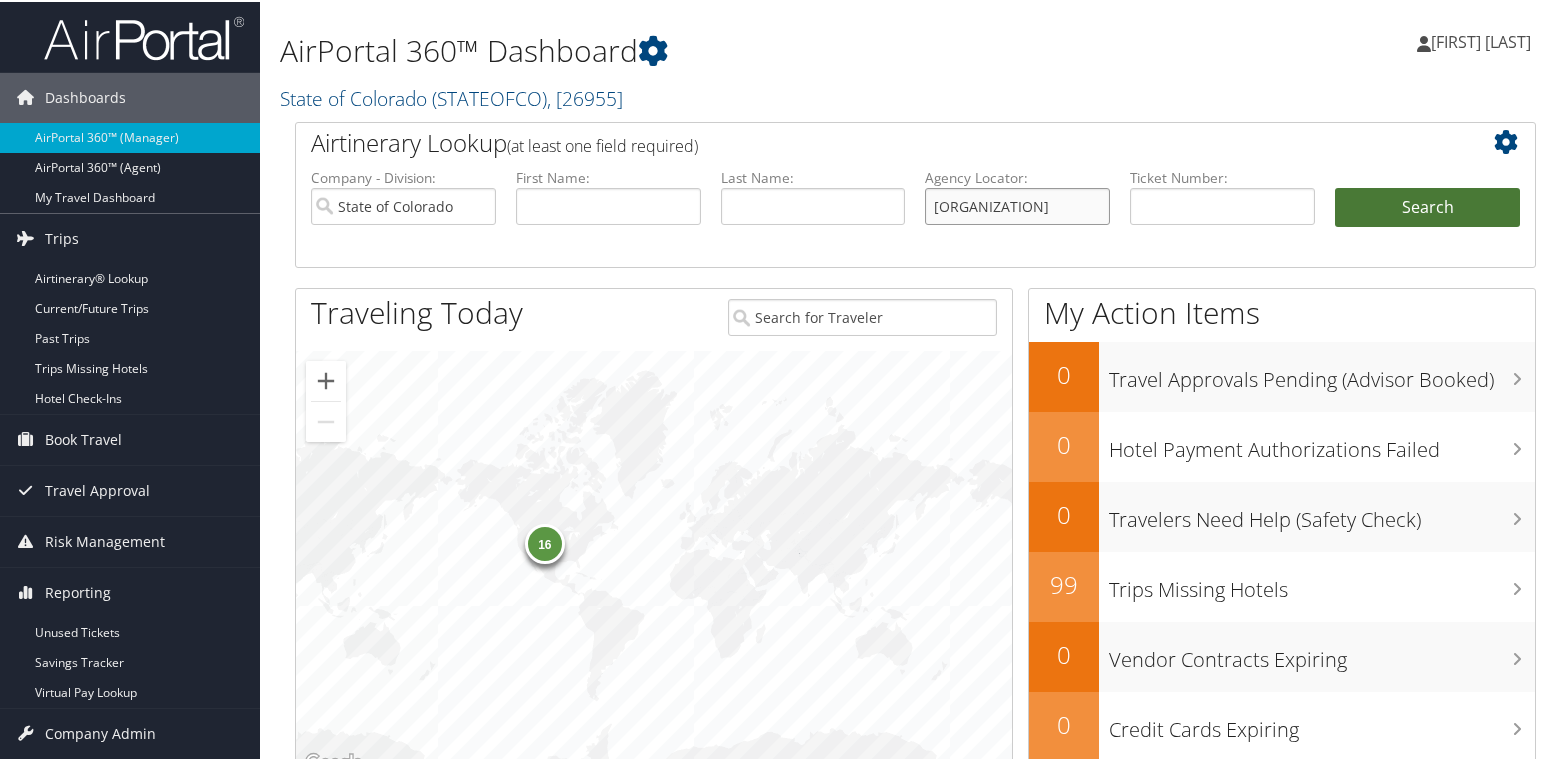 type on "MYWSSU" 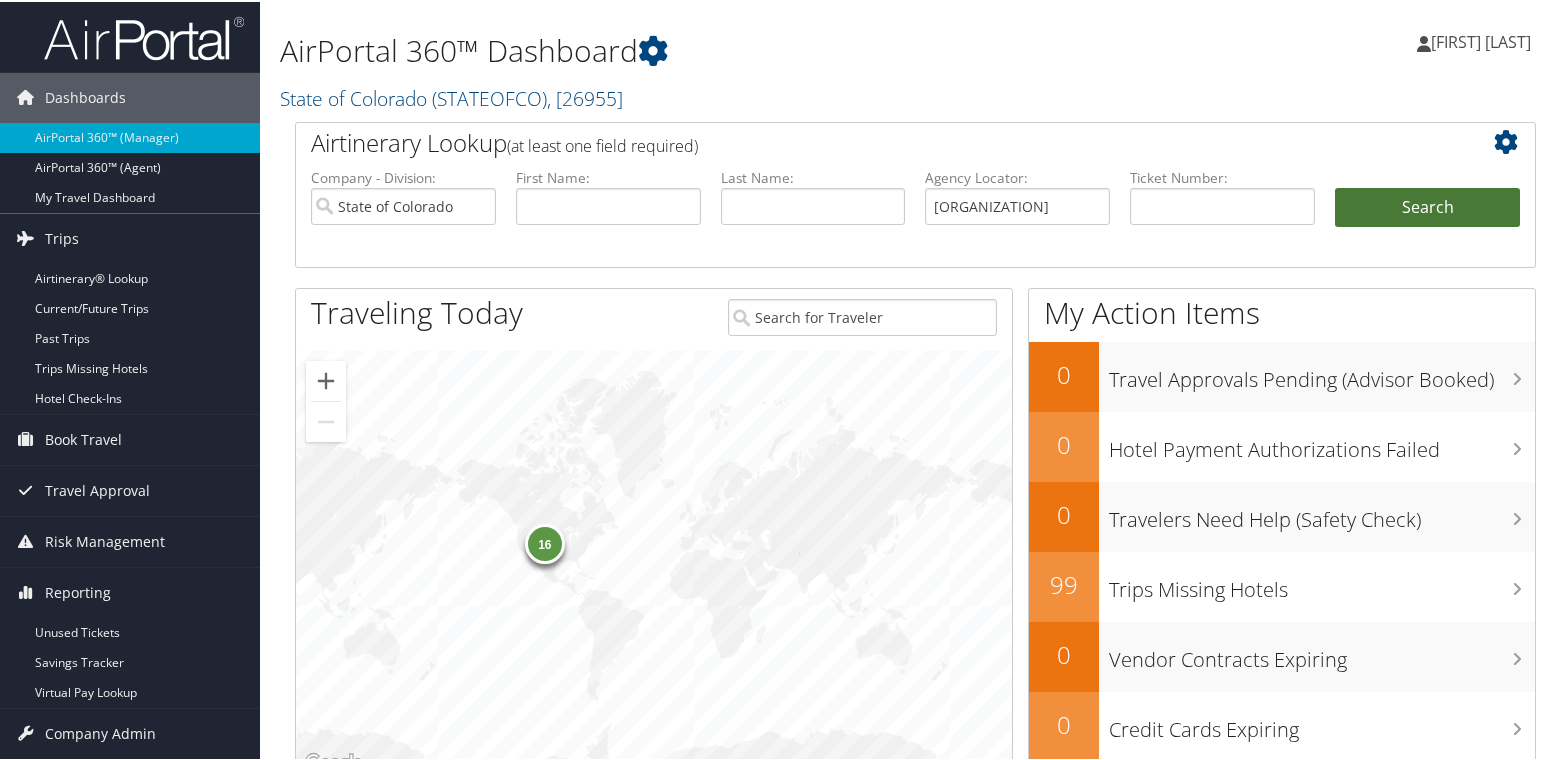 click on "Search" at bounding box center (1427, 206) 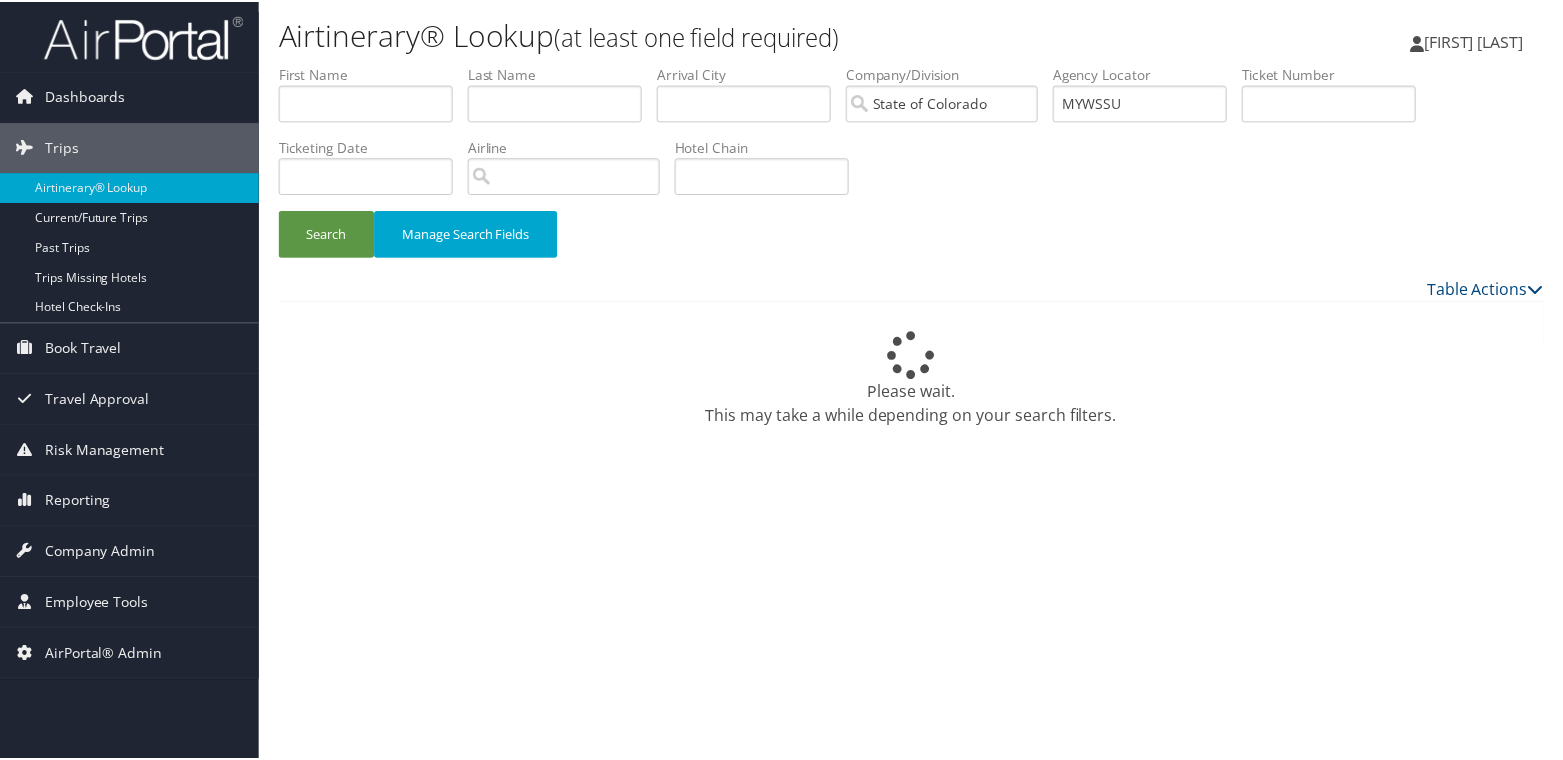 scroll, scrollTop: 0, scrollLeft: 0, axis: both 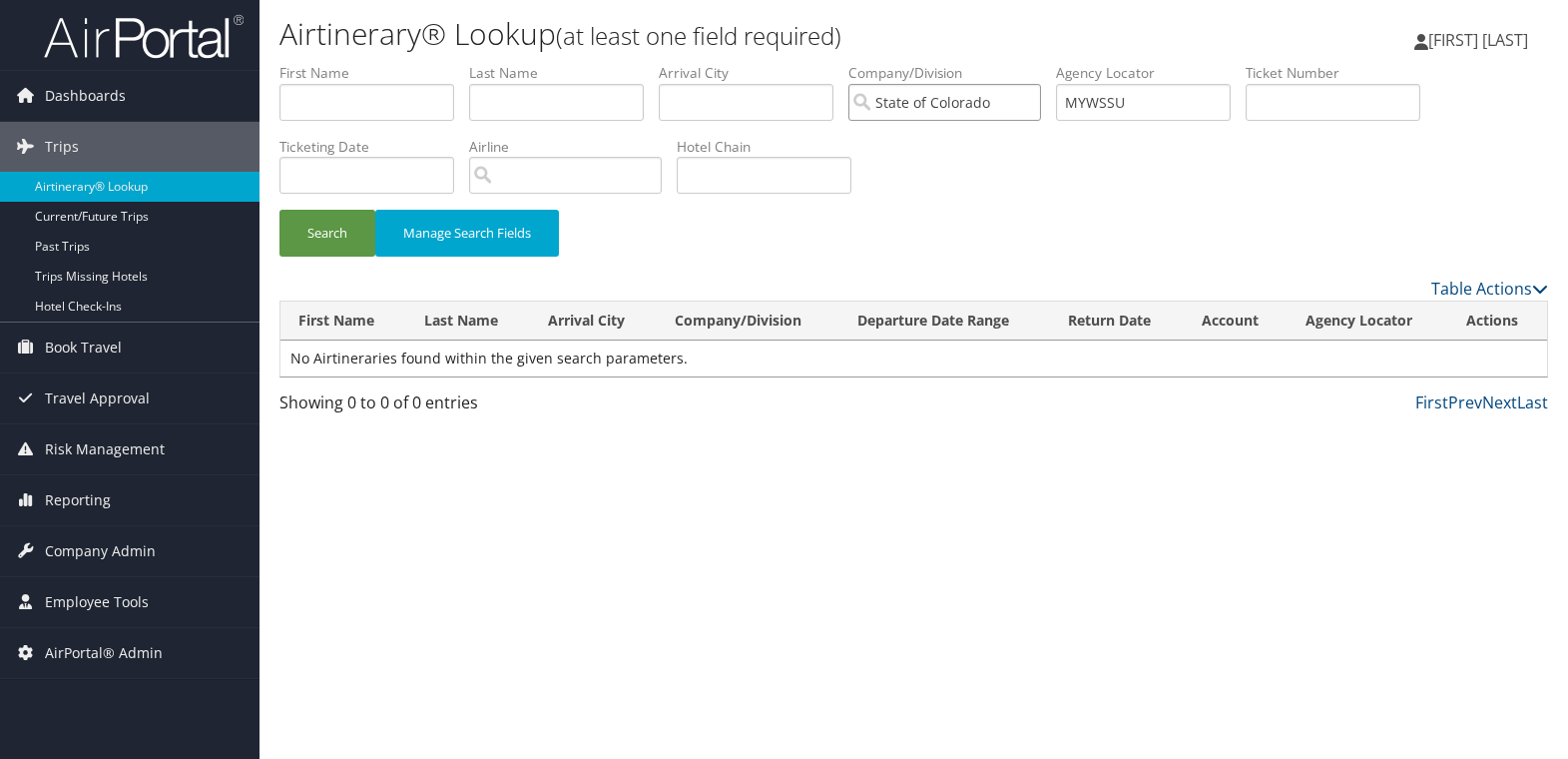 click on "State of Colorado" at bounding box center (944, 102) 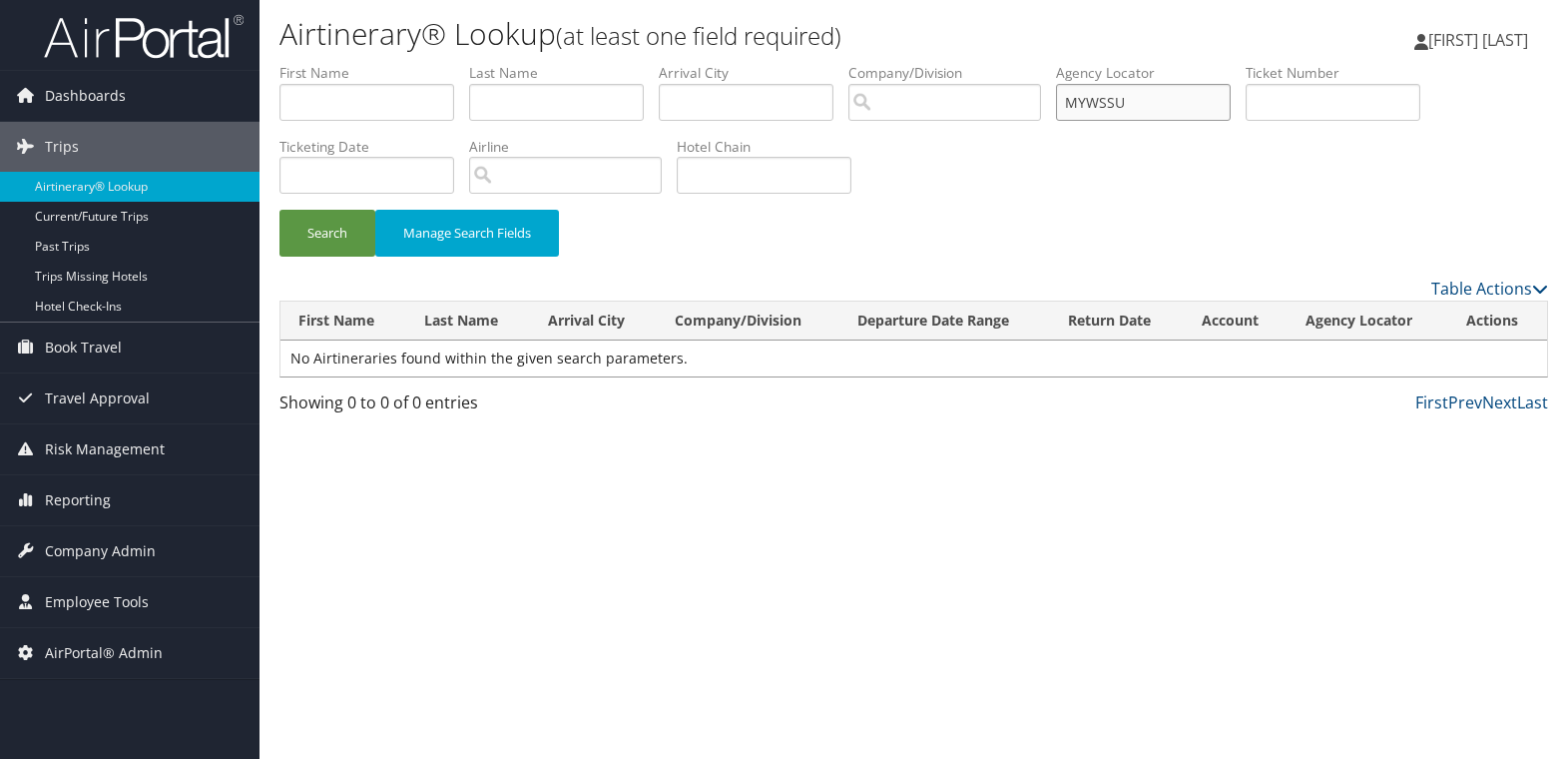 click on "MYWSSU" at bounding box center [1143, 102] 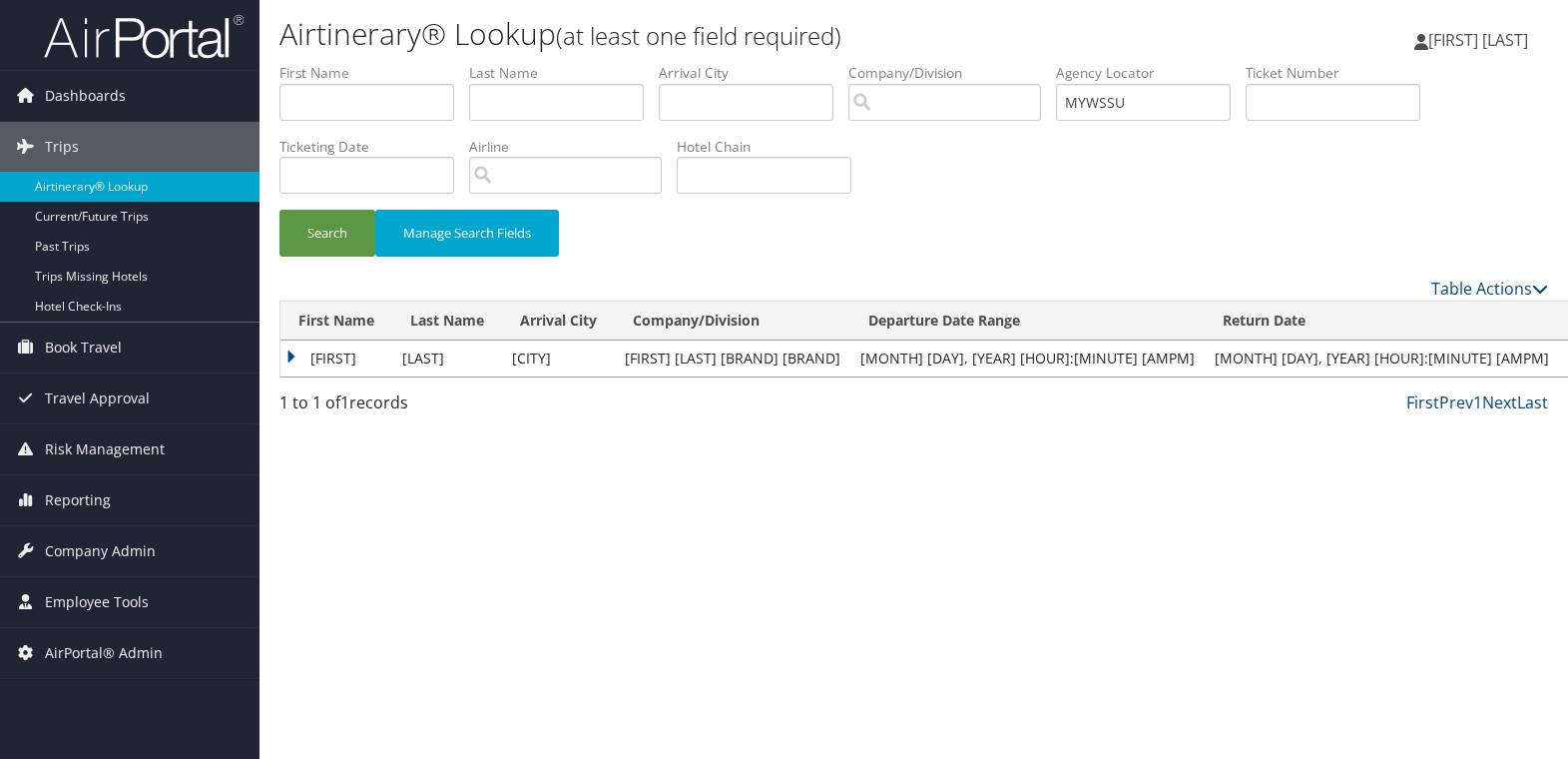 click on "Linda" at bounding box center (336, 359) 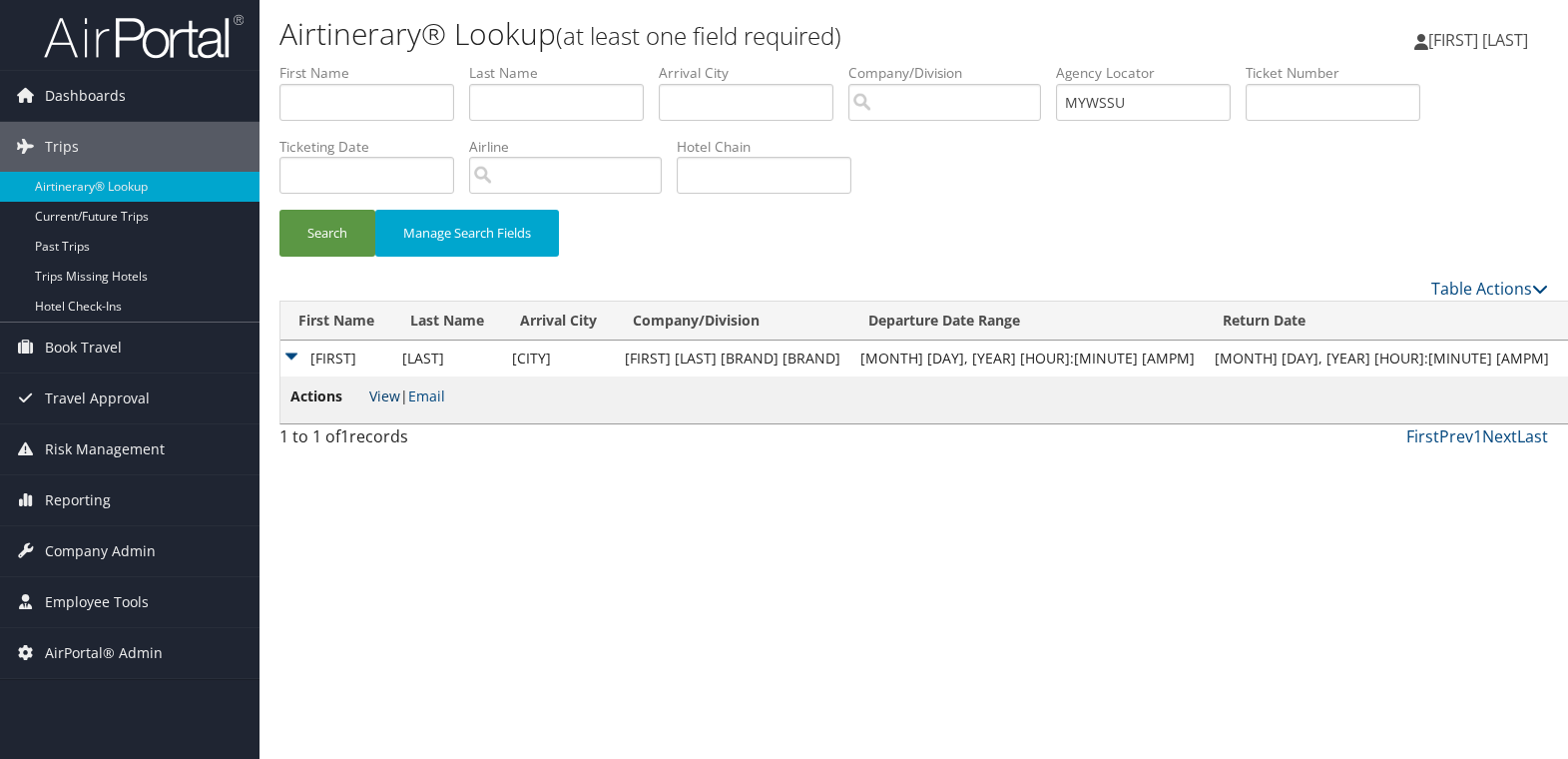click on "View" at bounding box center [384, 395] 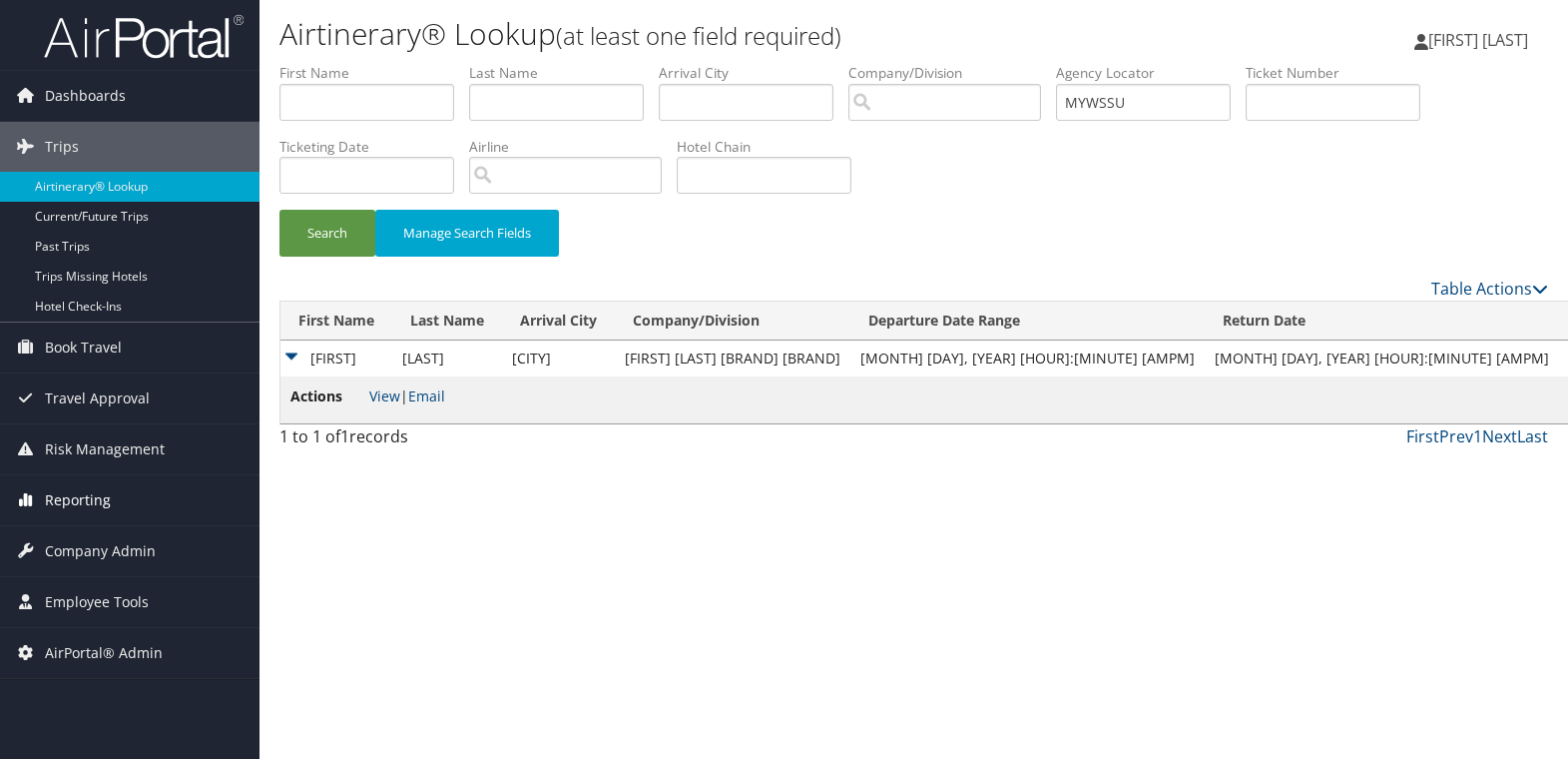 click on "Reporting" at bounding box center [78, 500] 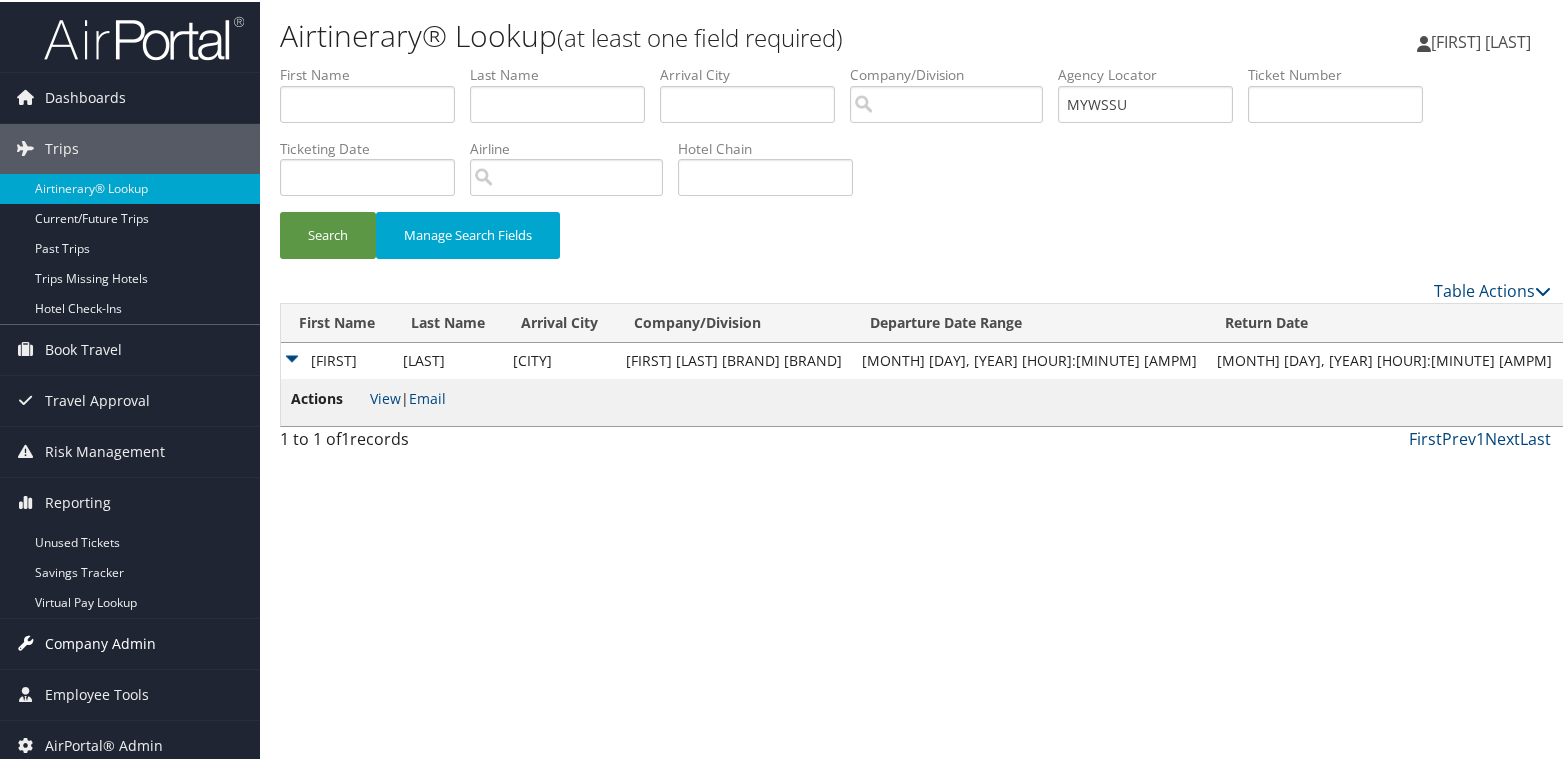 click on "Company Admin" at bounding box center [100, 642] 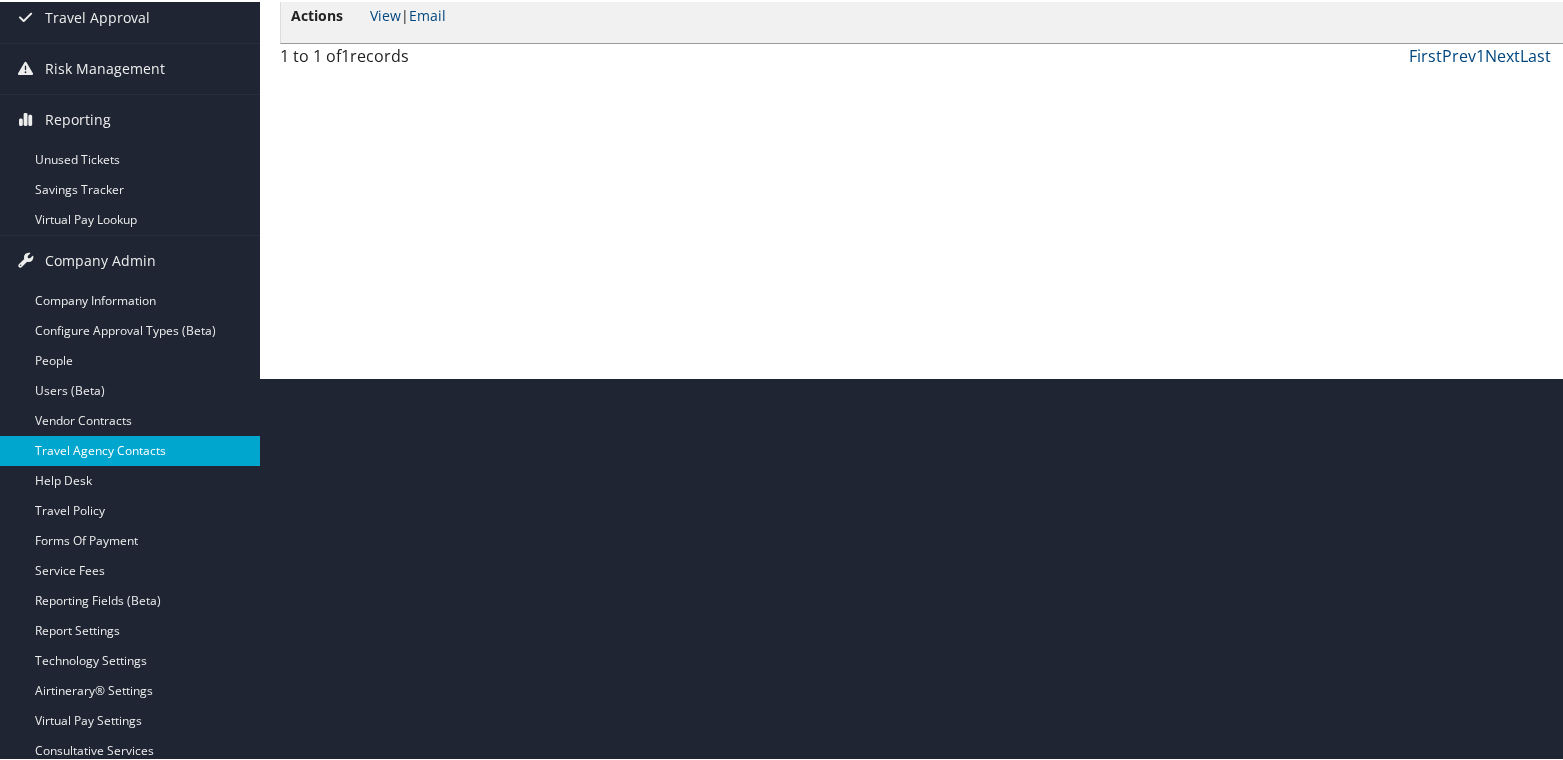 scroll, scrollTop: 400, scrollLeft: 0, axis: vertical 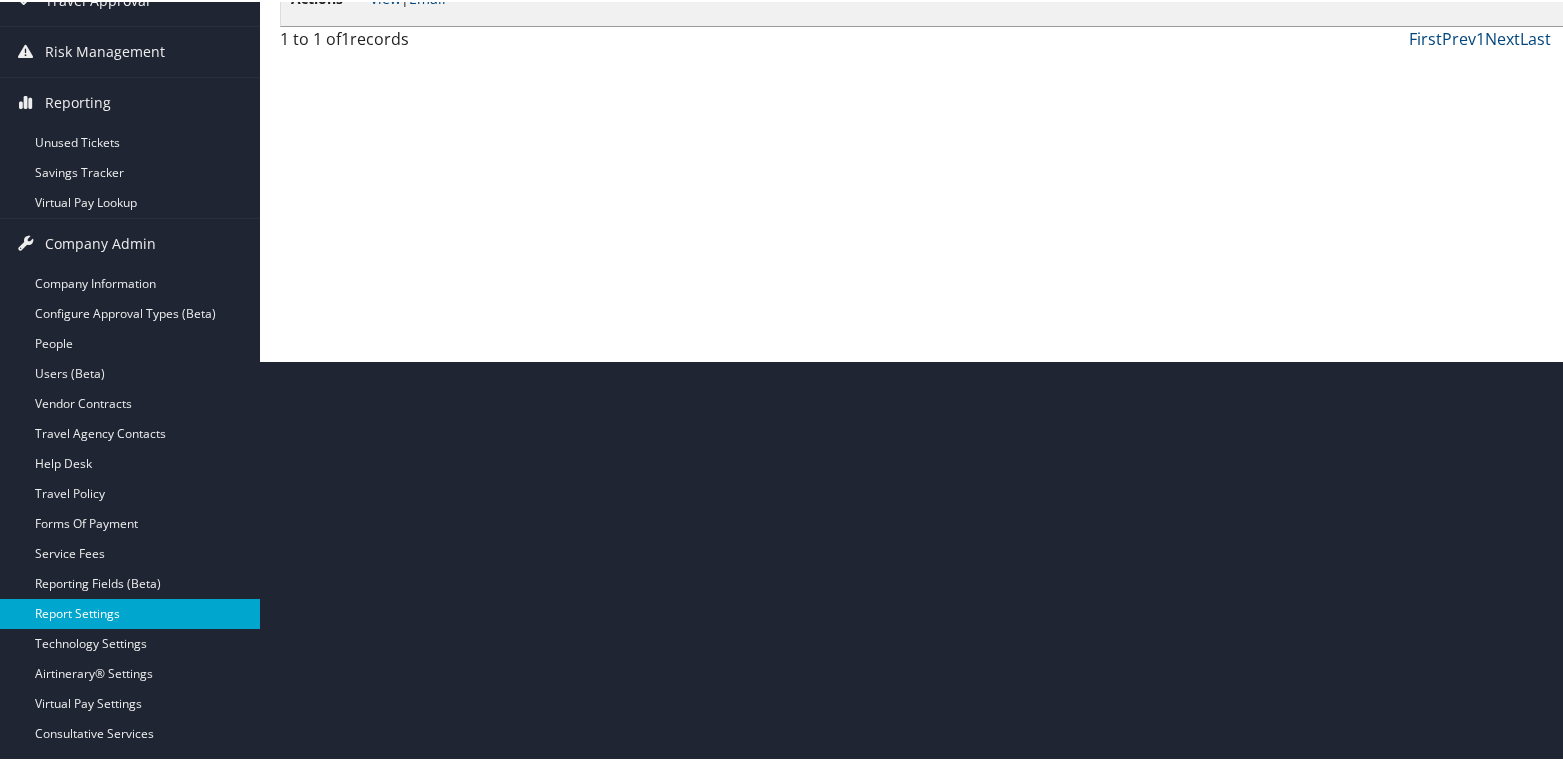 click on "Report Settings" at bounding box center (130, 612) 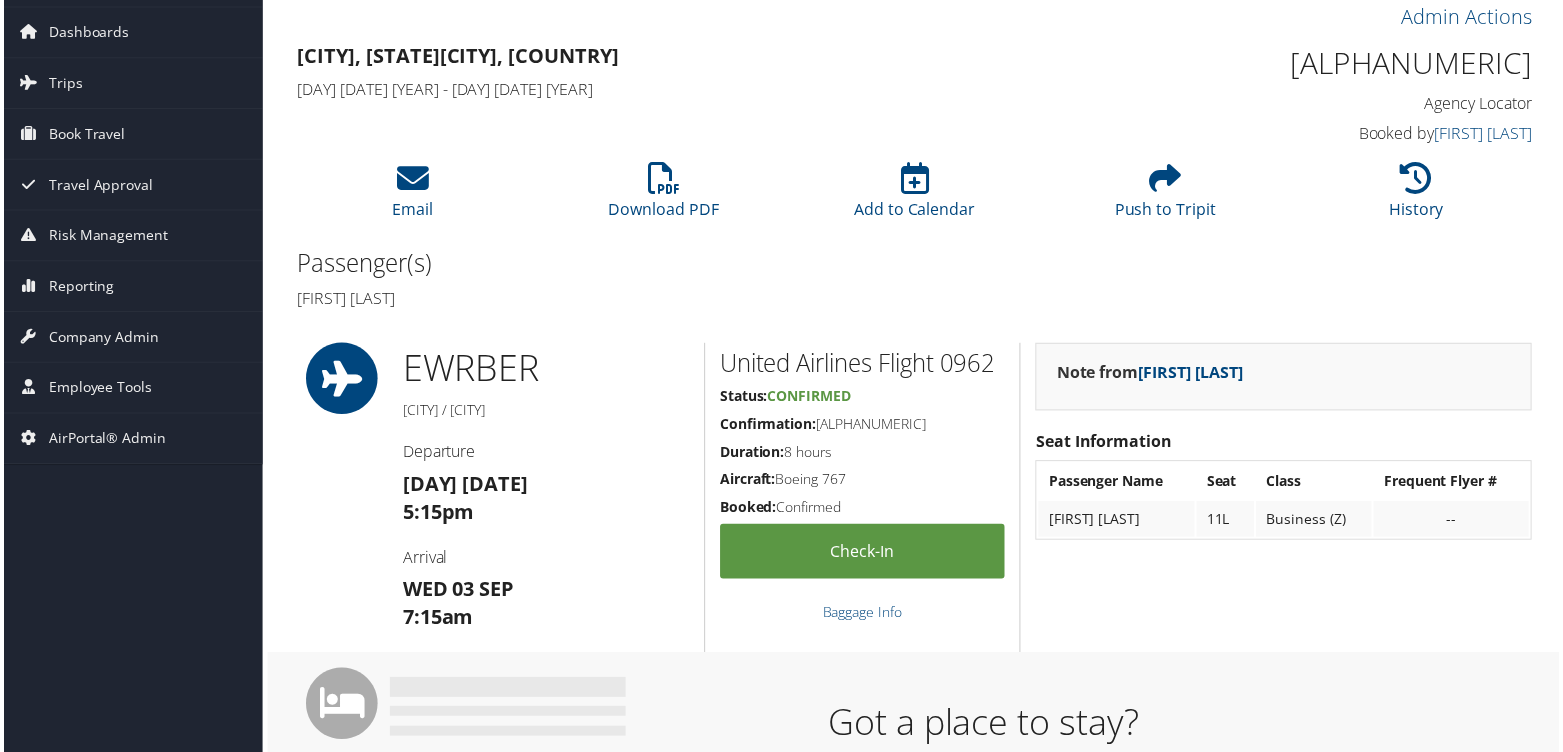scroll, scrollTop: 0, scrollLeft: 0, axis: both 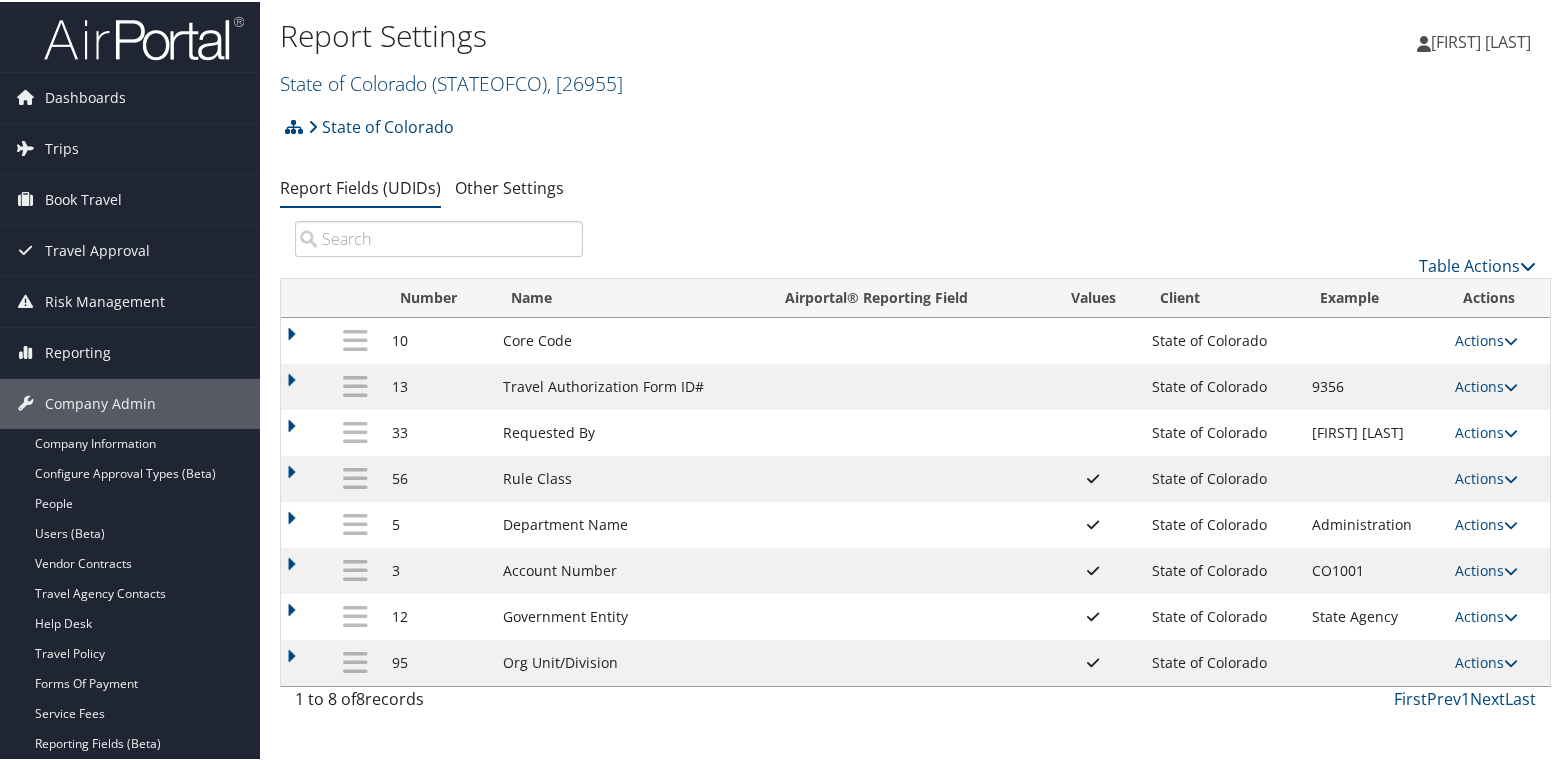 click on "[STATE]" at bounding box center (489, 81) 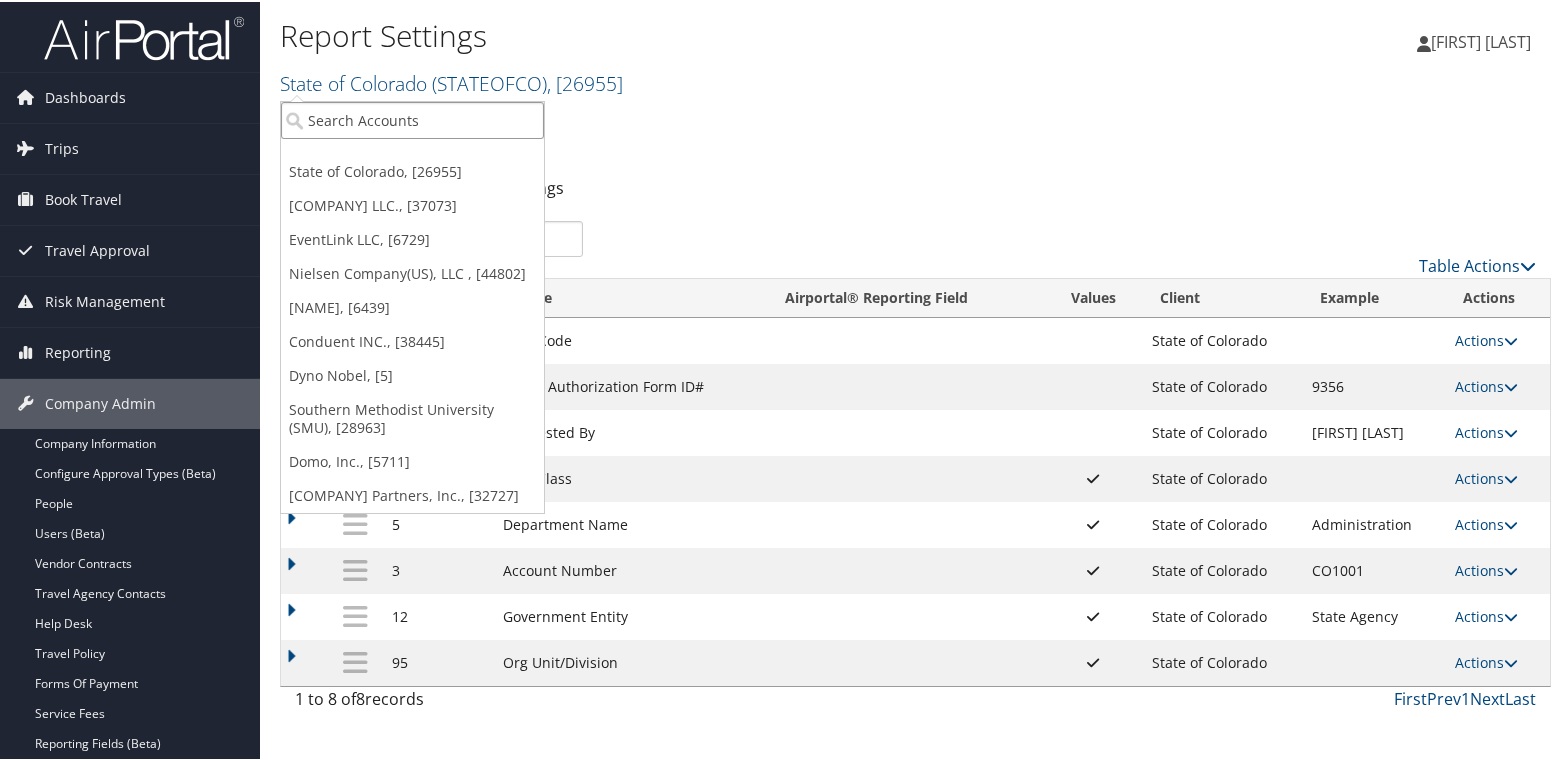 click at bounding box center [412, 118] 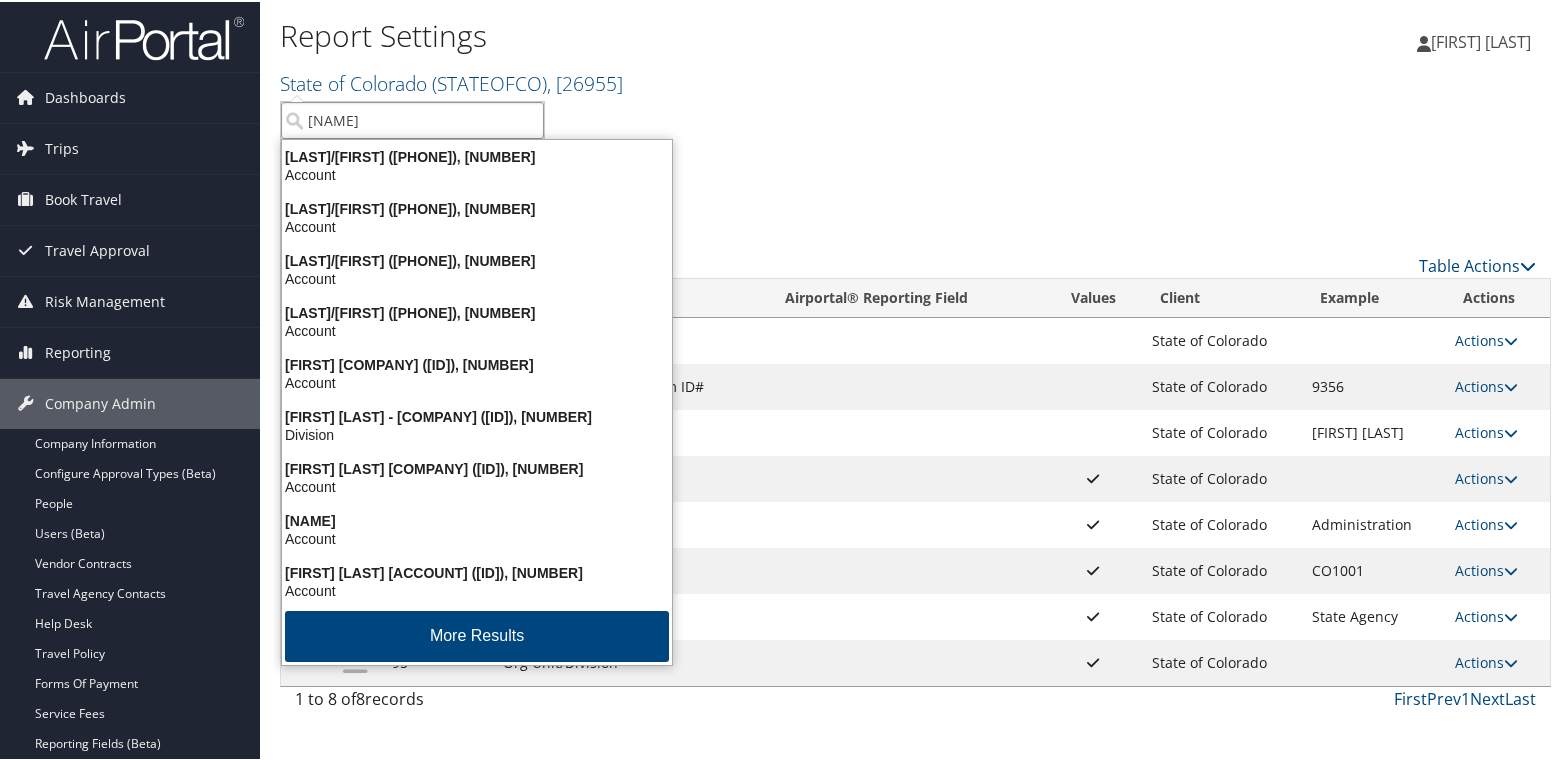 type on "[NAME]" 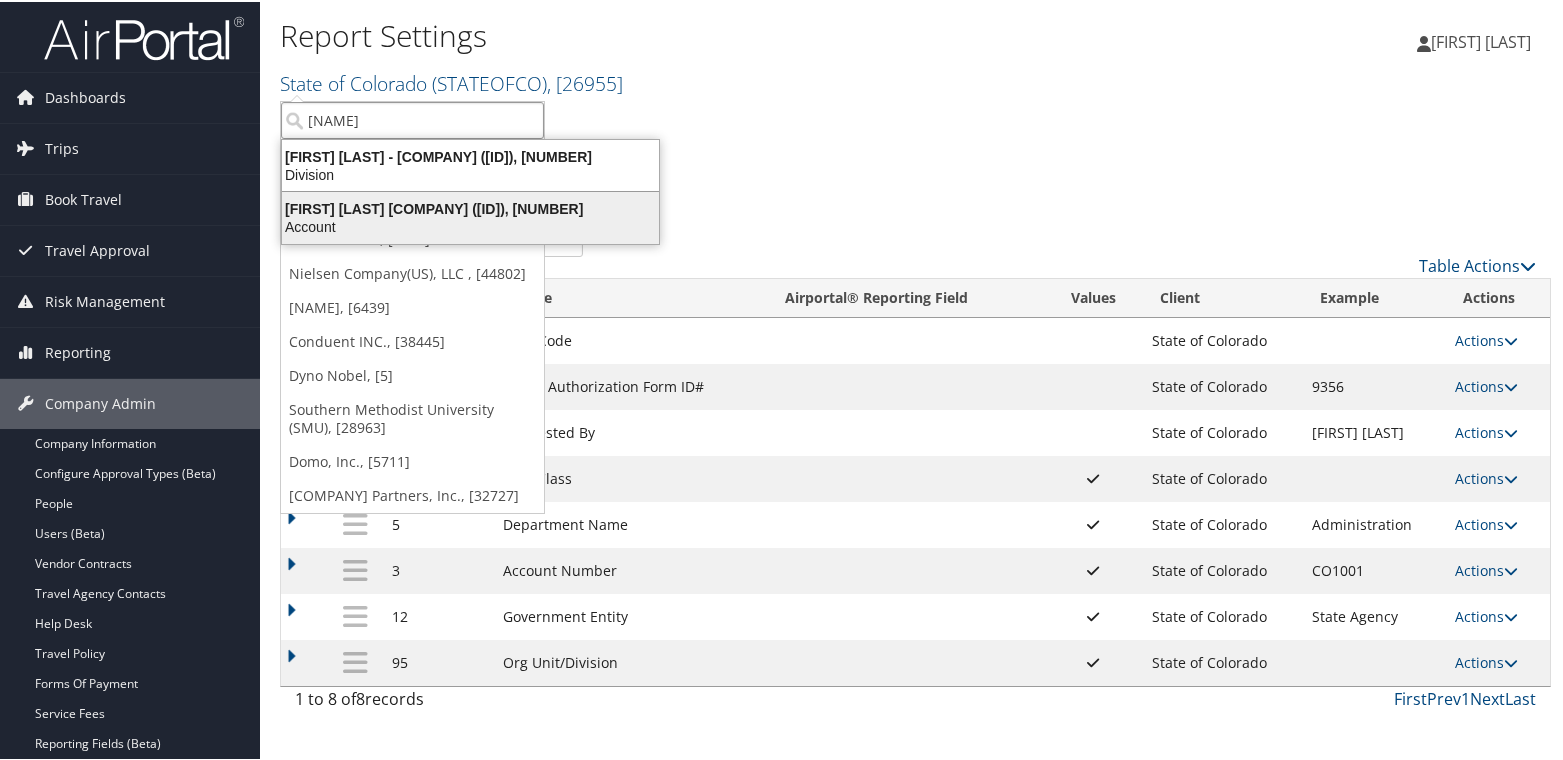 click on "[FIRST] [LAST] [COMPANY] ([ID]), [NUMBER]" at bounding box center (470, 207) 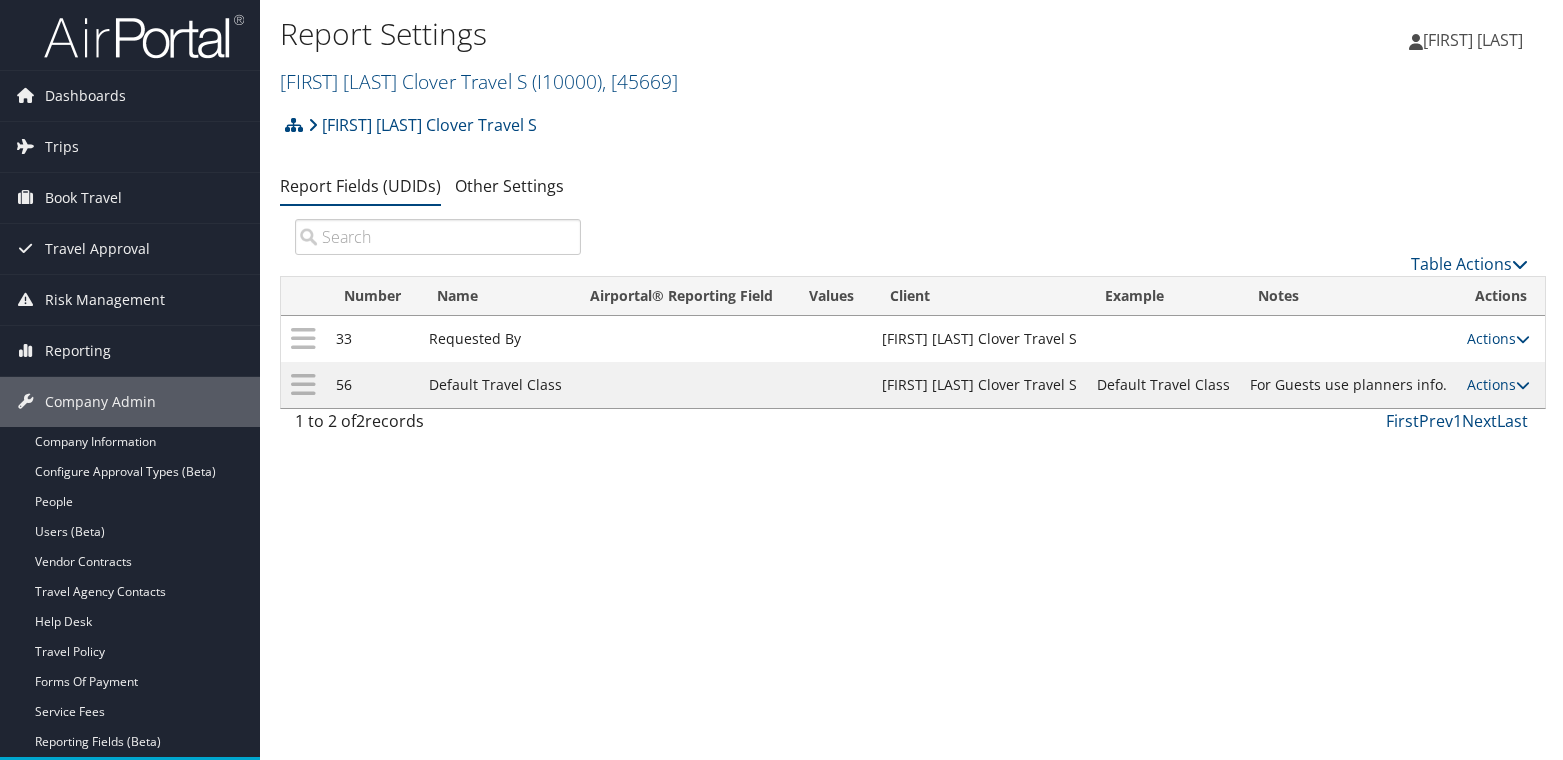scroll, scrollTop: 0, scrollLeft: 0, axis: both 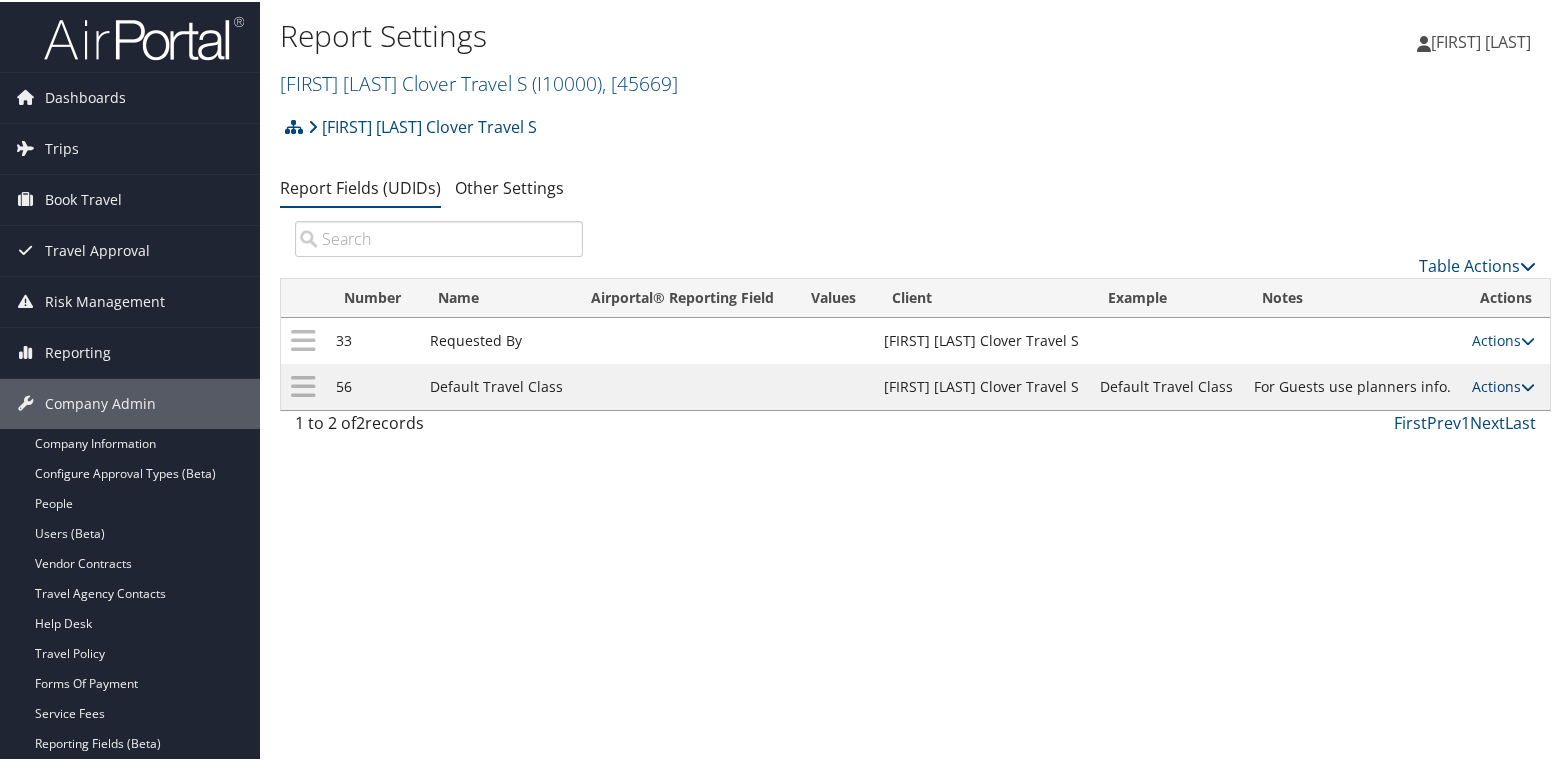 click on "Actions" at bounding box center [1503, 384] 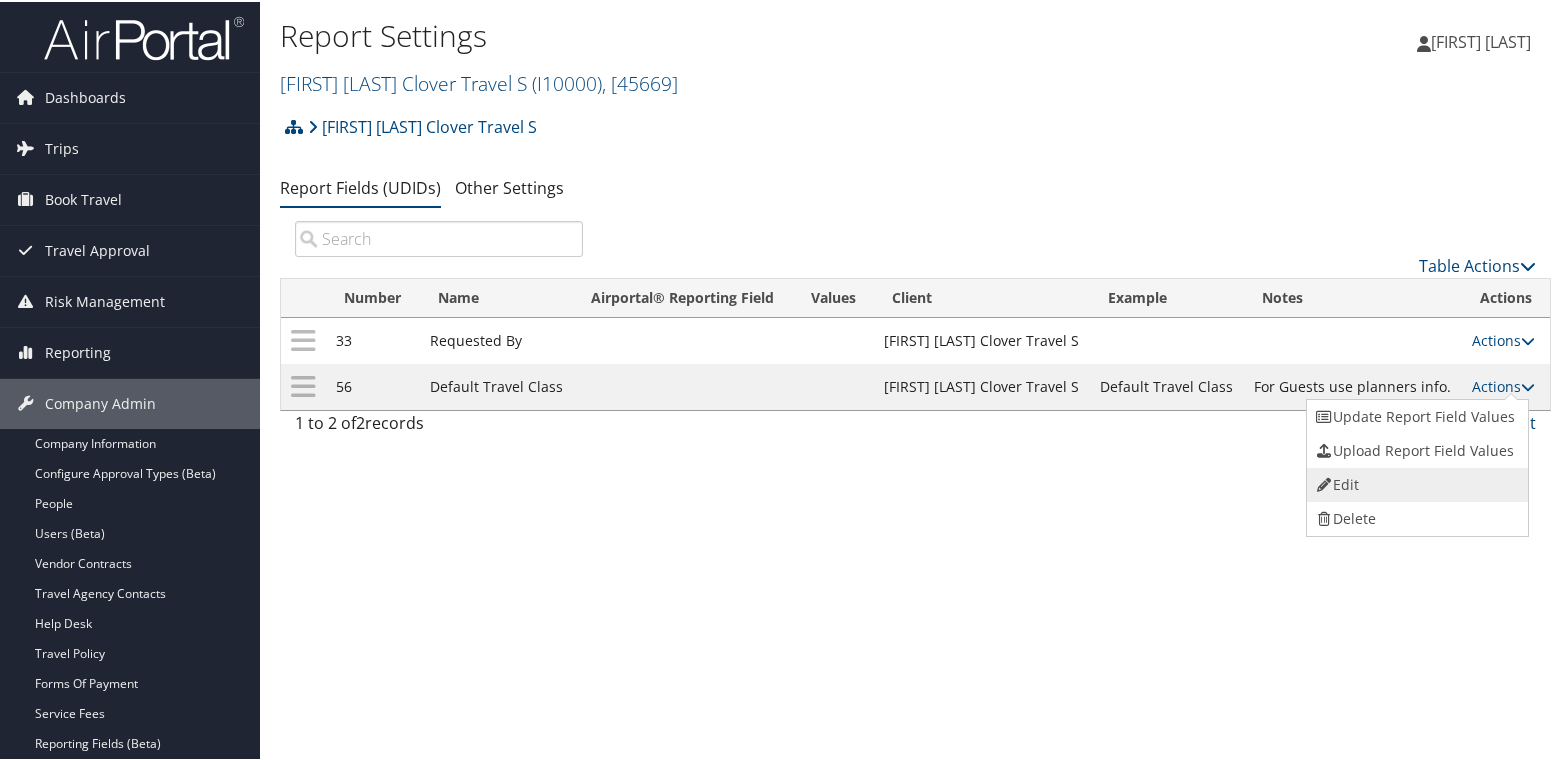click on "Edit" at bounding box center [1415, 483] 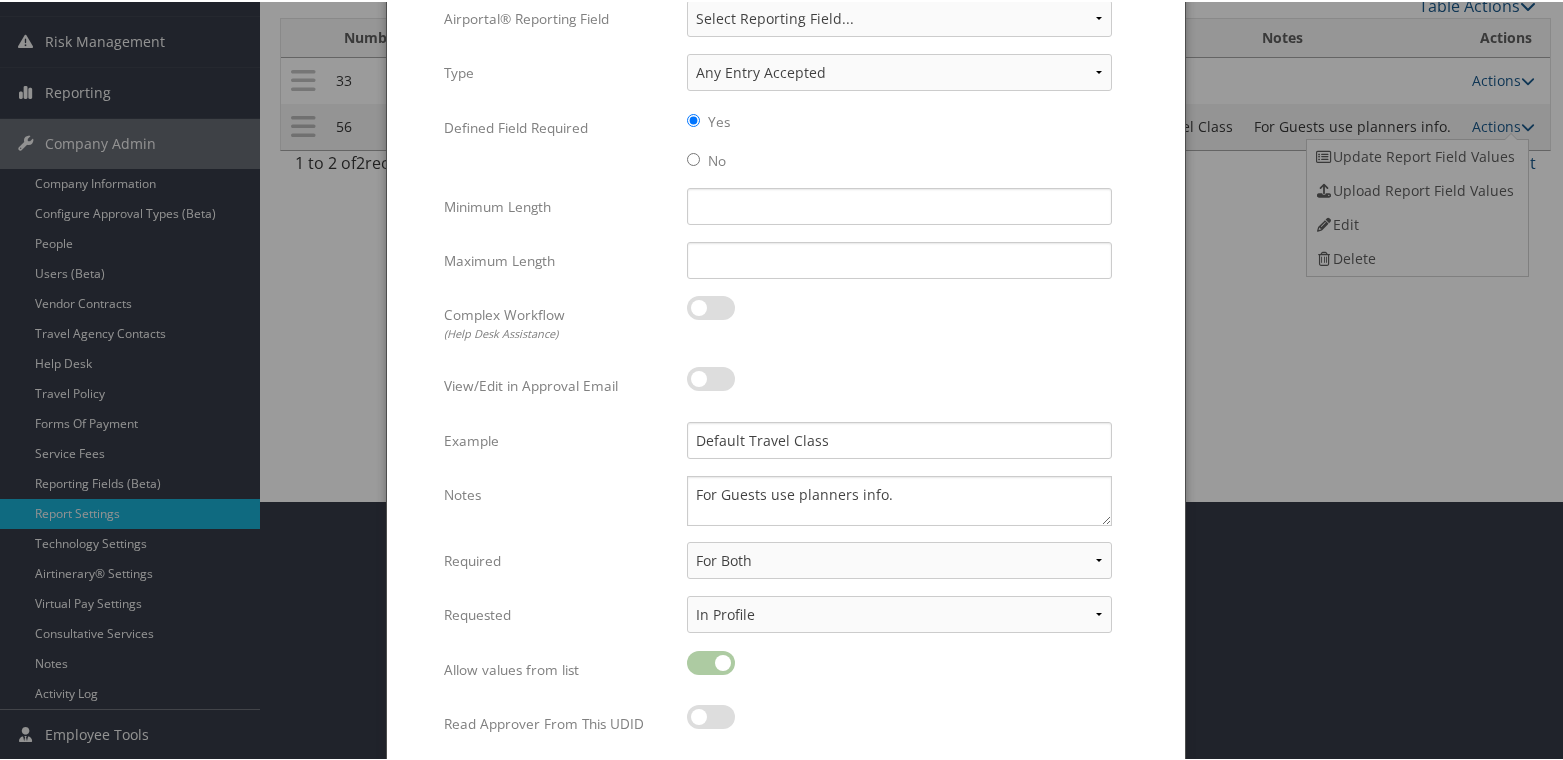 scroll, scrollTop: 300, scrollLeft: 0, axis: vertical 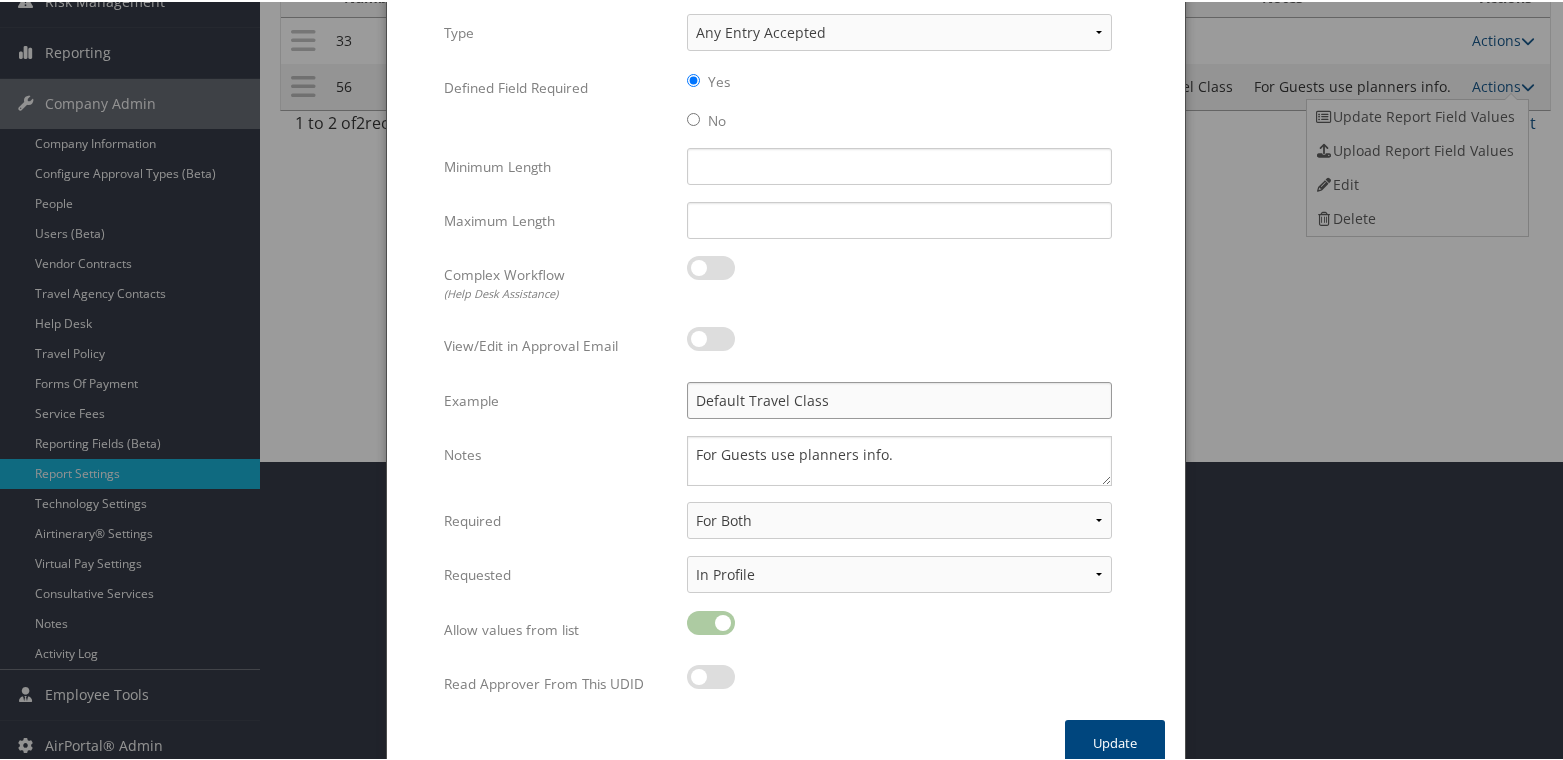 drag, startPoint x: 851, startPoint y: 399, endPoint x: 618, endPoint y: 379, distance: 233.8568 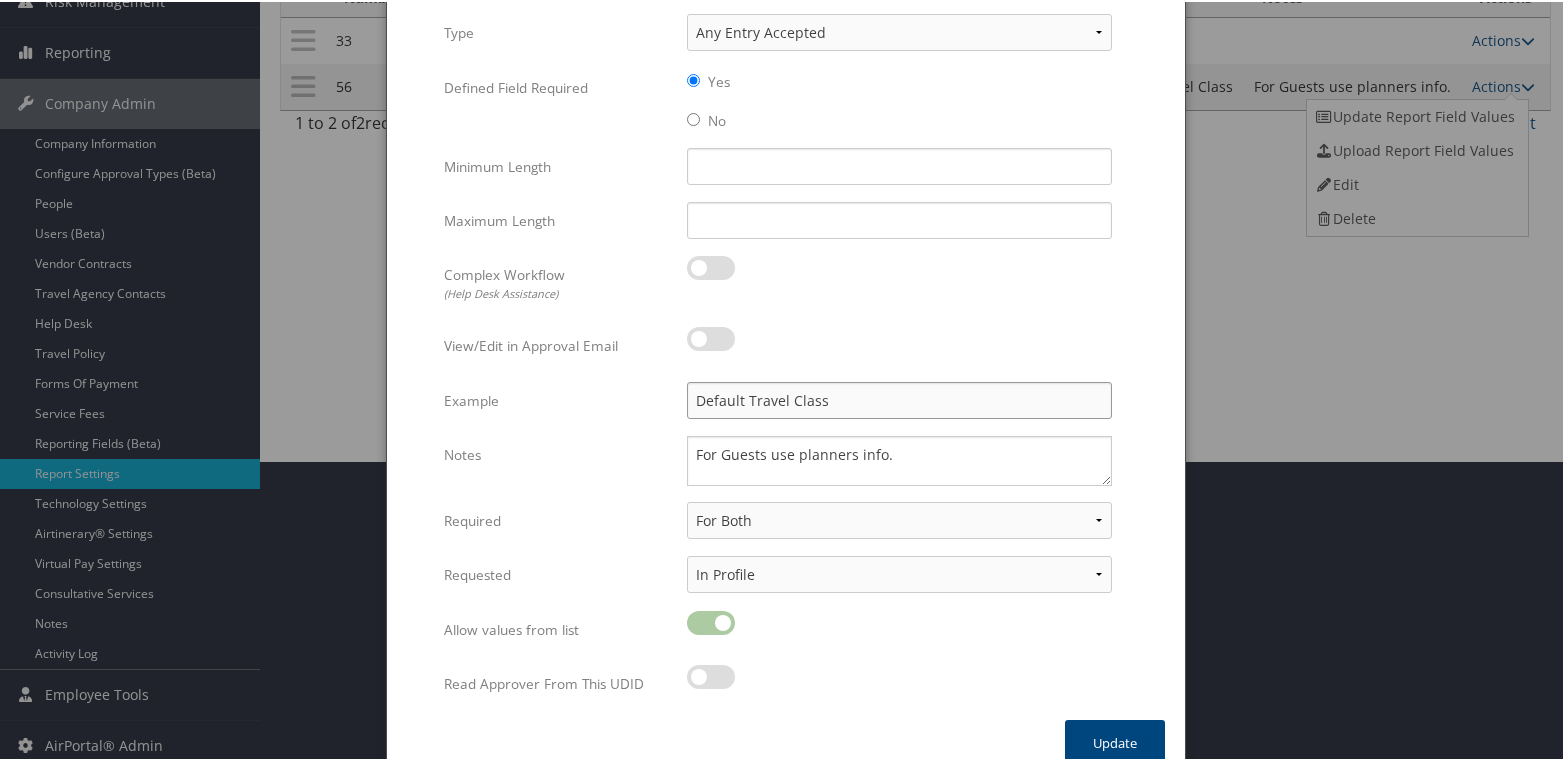 click on "Example Default Travel Class Multiple values The selected items contain different values for this input. To edit and set all items for this input to the same value, click or tap here, otherwise they will retain their individual values. Undo changes" at bounding box center [785, 407] 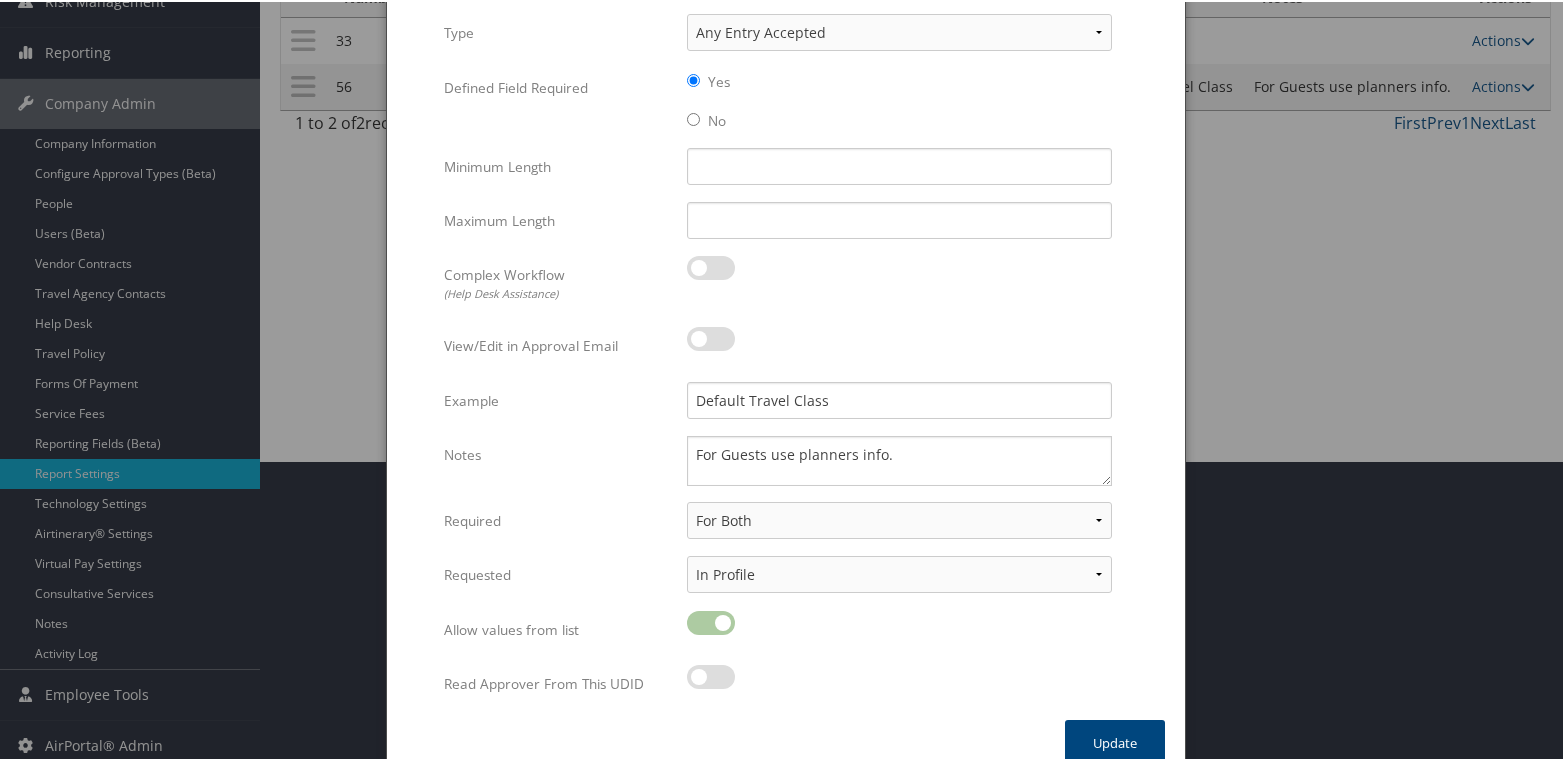 click at bounding box center [785, 380] 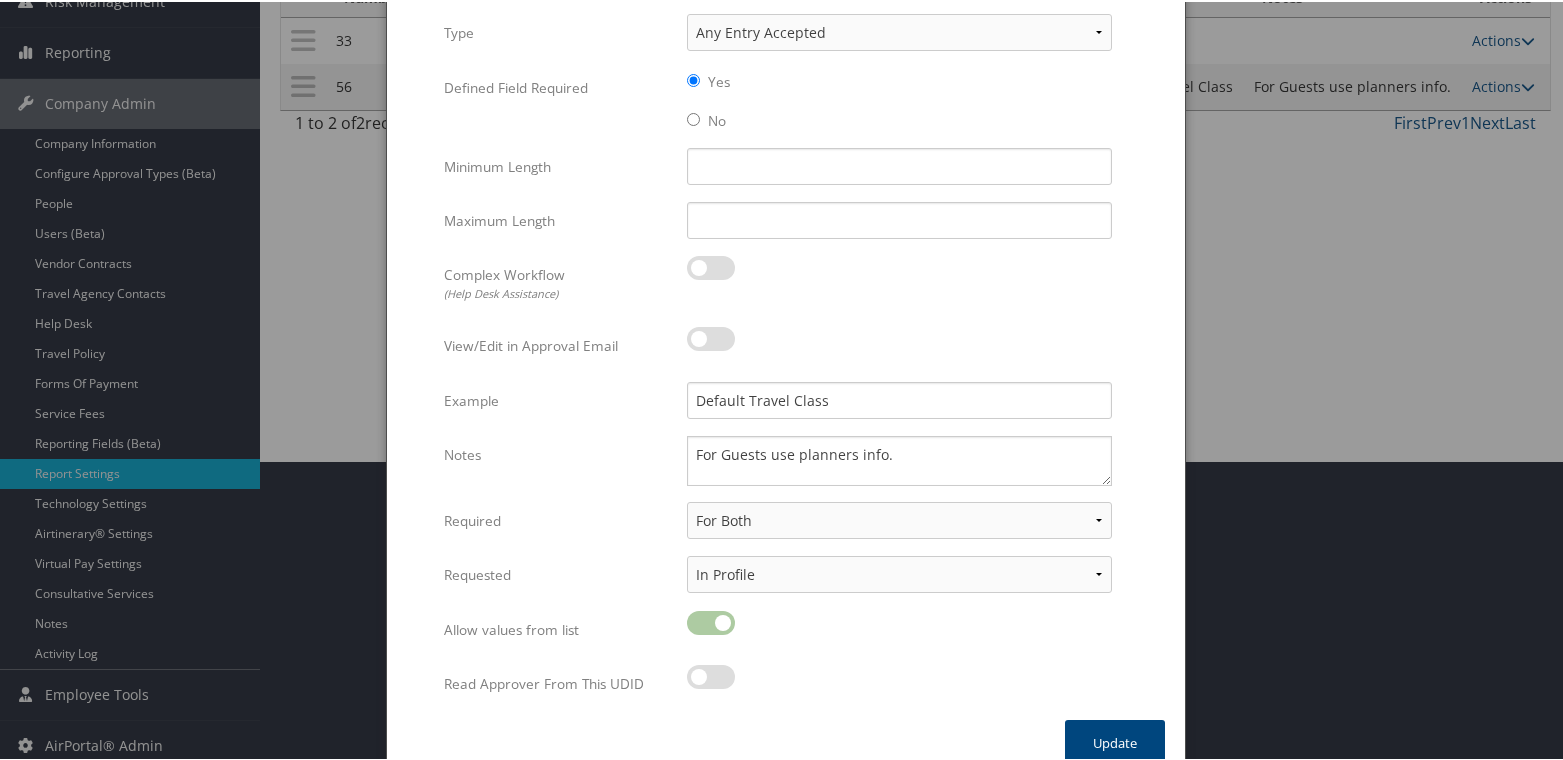 scroll, scrollTop: 0, scrollLeft: 0, axis: both 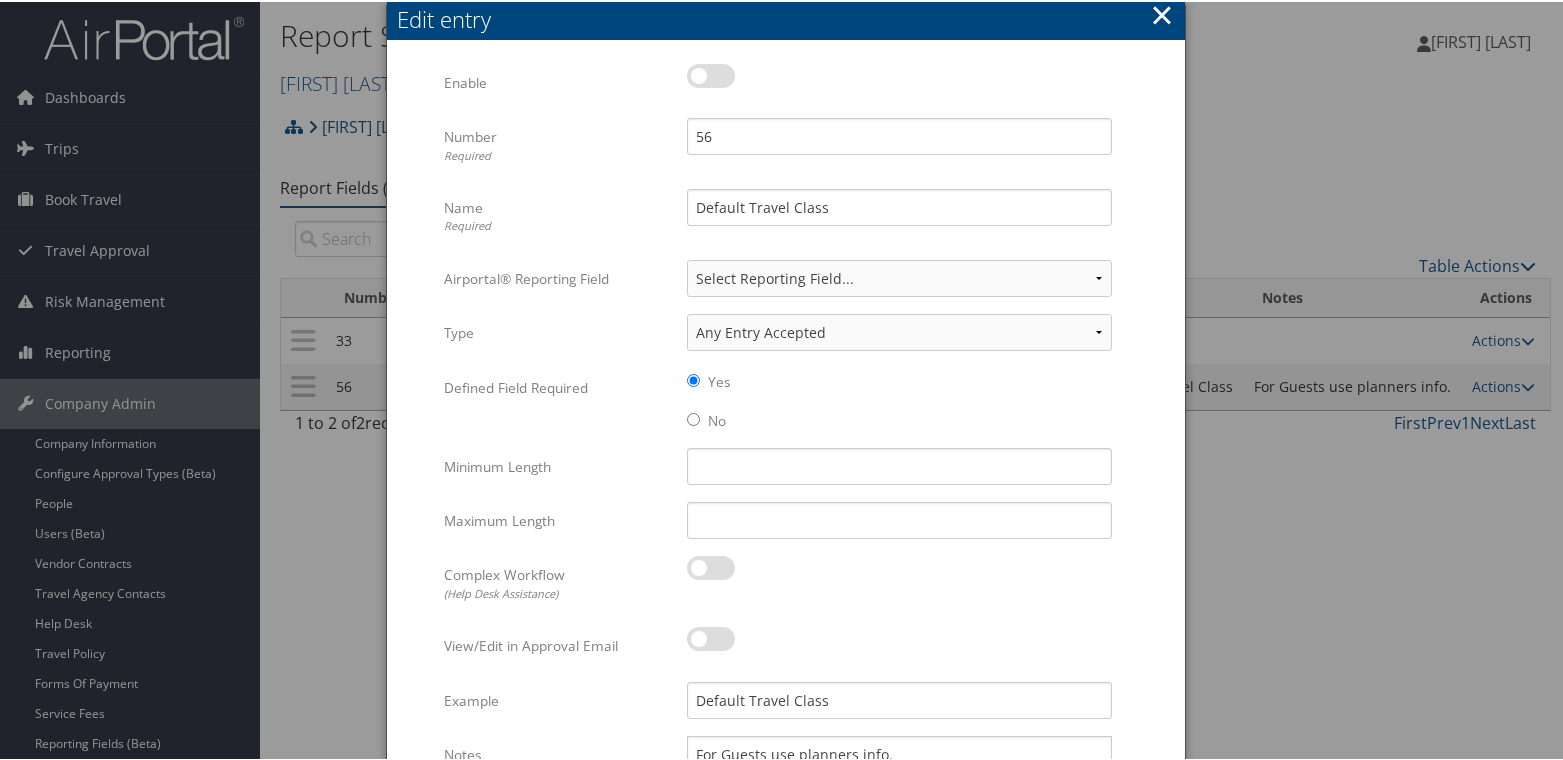 click on "×" at bounding box center [1161, 13] 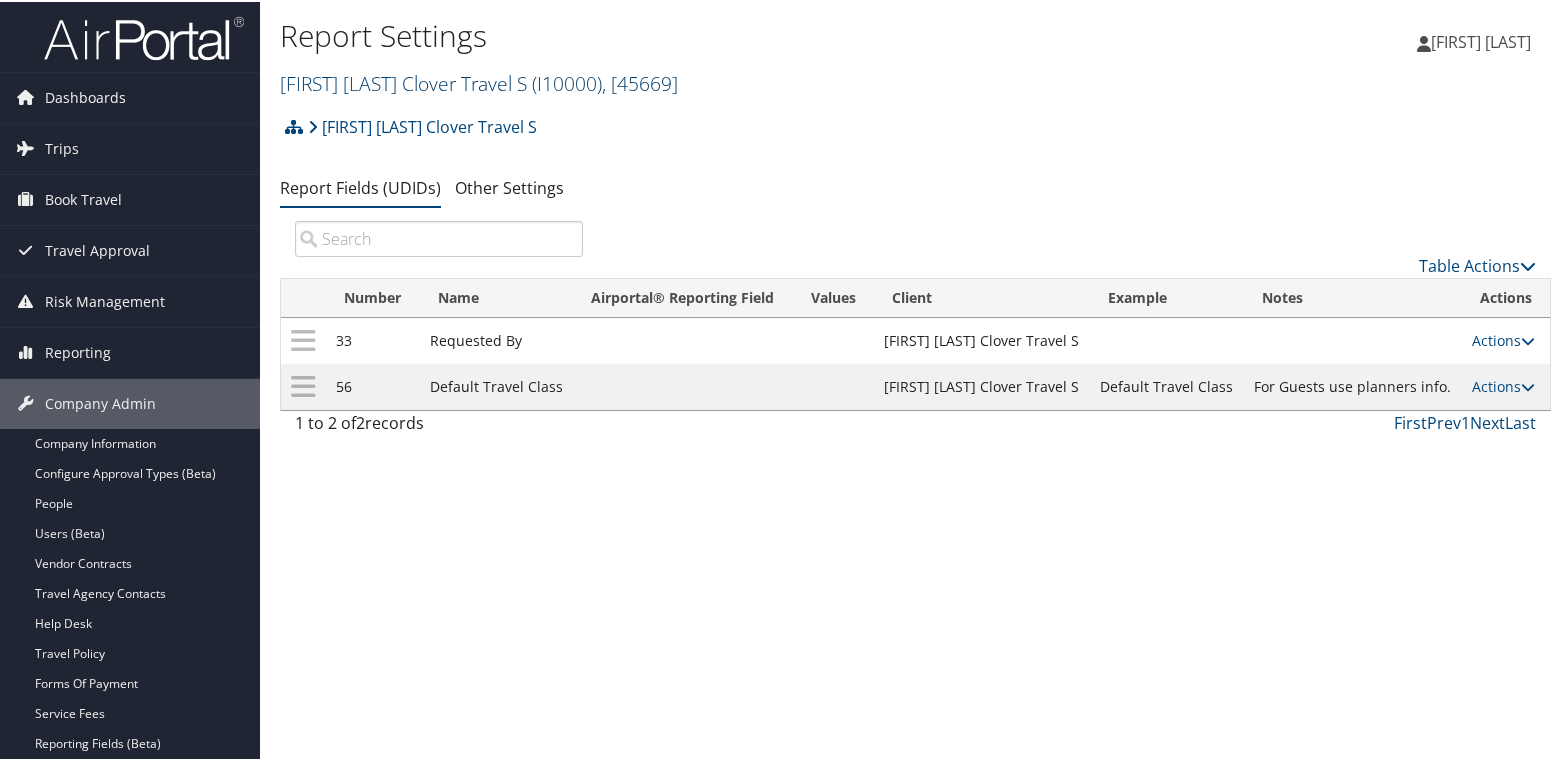 click on "Jay Ireland Clover Travel S   ( I10000 )  , [ 45669 ]" at bounding box center (479, 81) 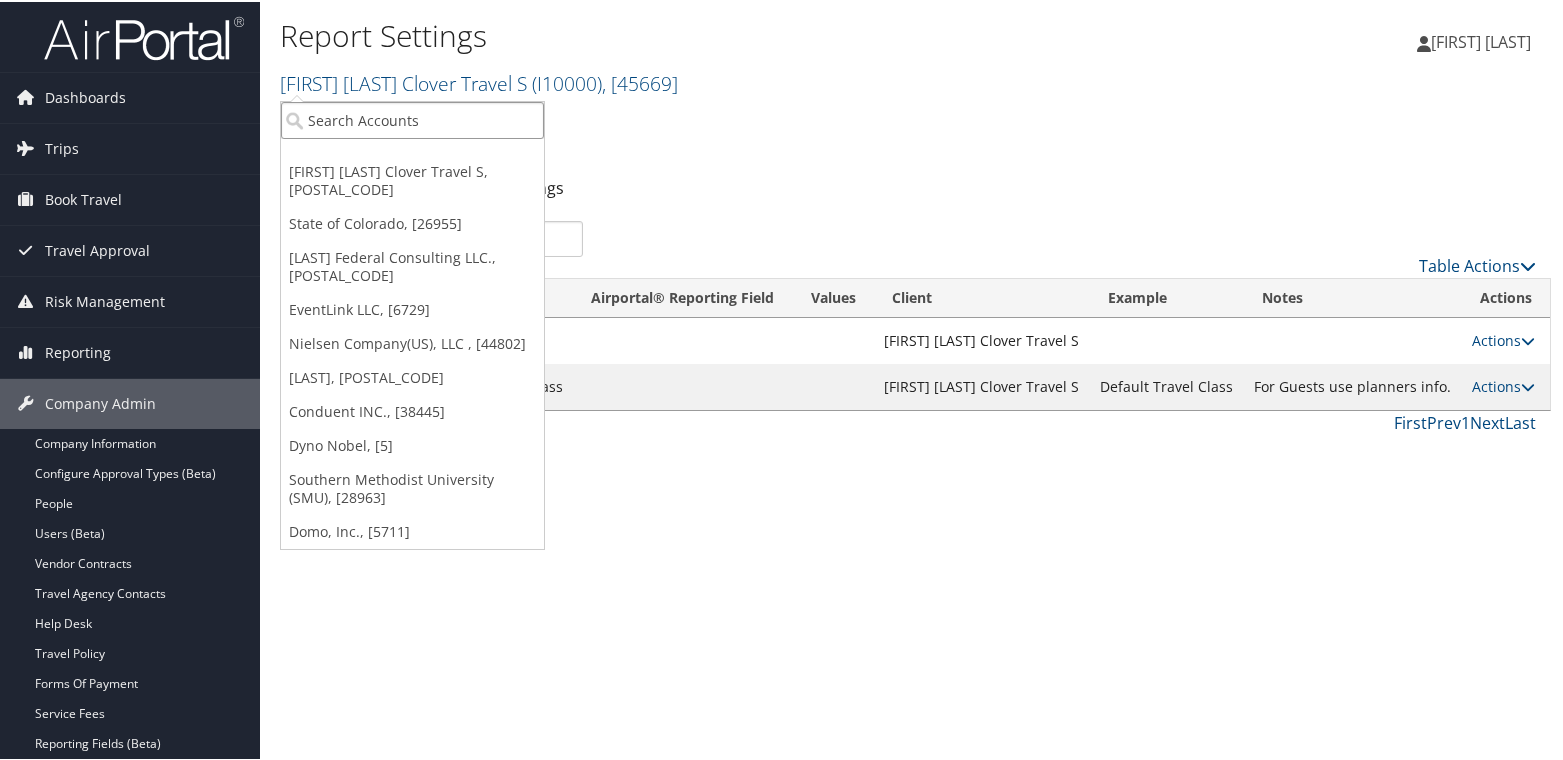 click at bounding box center (412, 118) 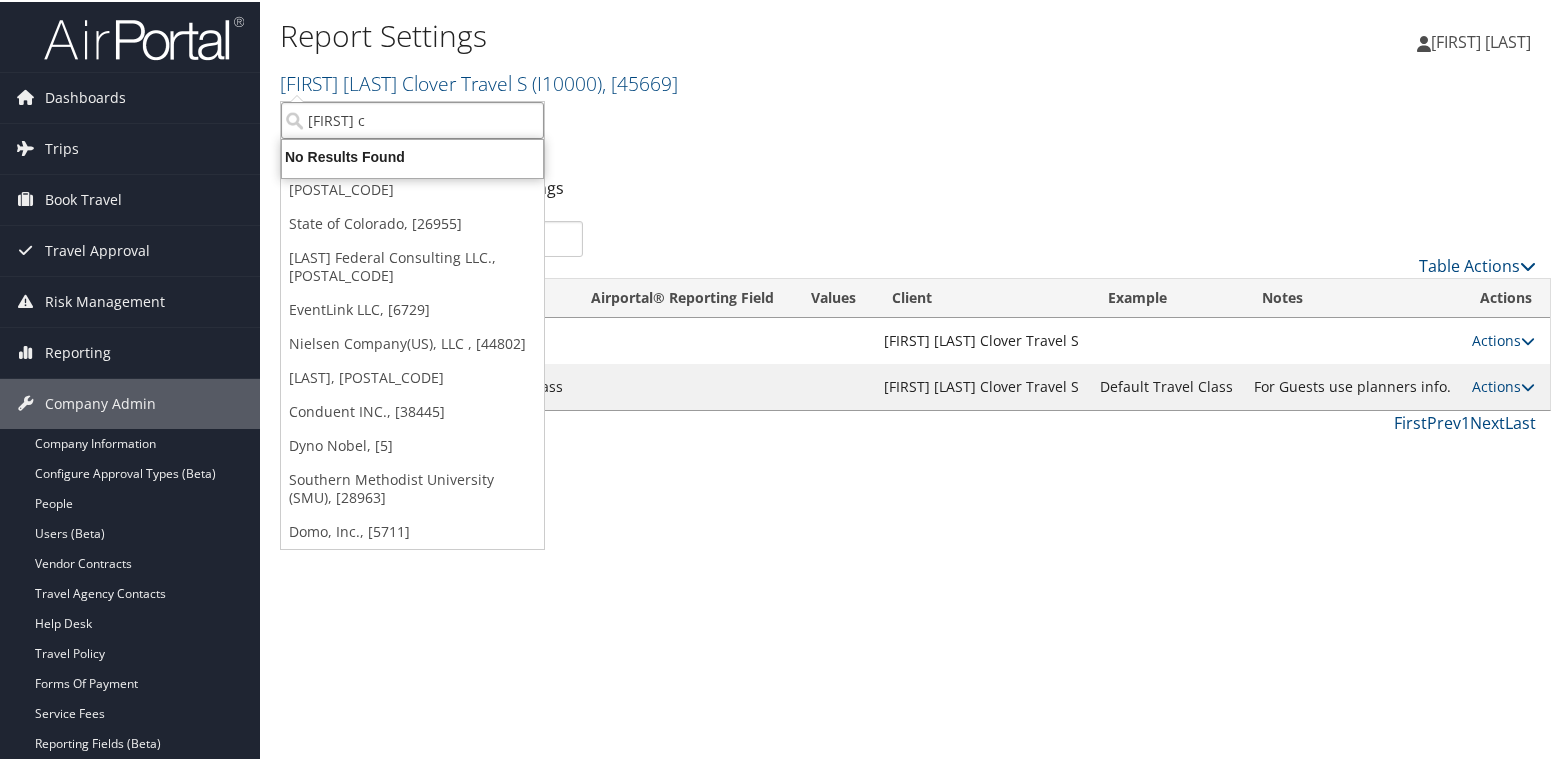 type on "jay c" 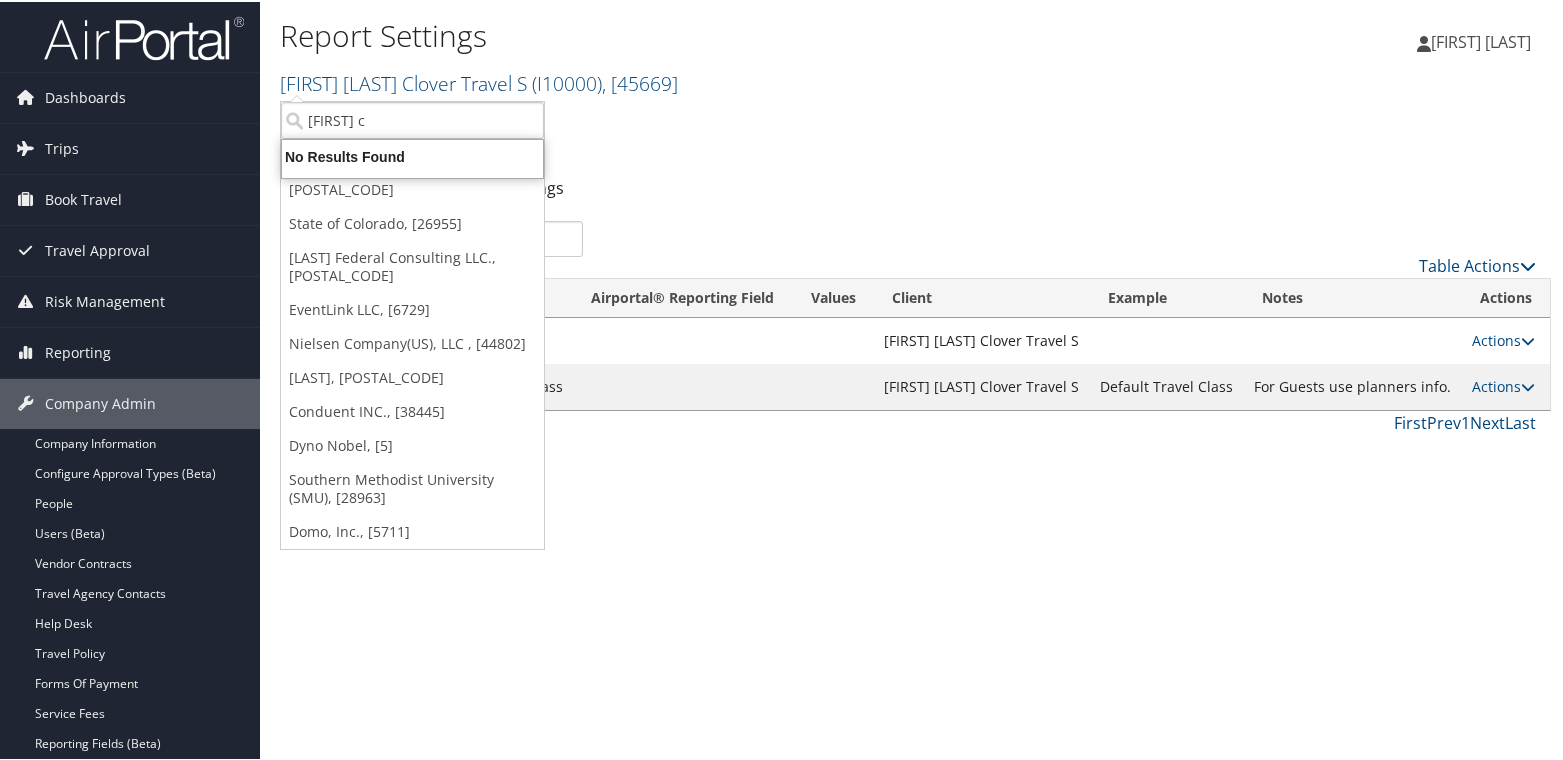 click on "Jay Ireland Clover Travel S   Account Structure   Jay Ireland Clover Travel S   (I10000) ACTIVE     Create Child Jay Ireland - Clover Travel   (I1) ACTIVE     Create Child ×   Create Client   New child of undefined  Name Required Type Choose a Client Type... Department Division Account Required Submit Cancel ×" at bounding box center [915, 132] 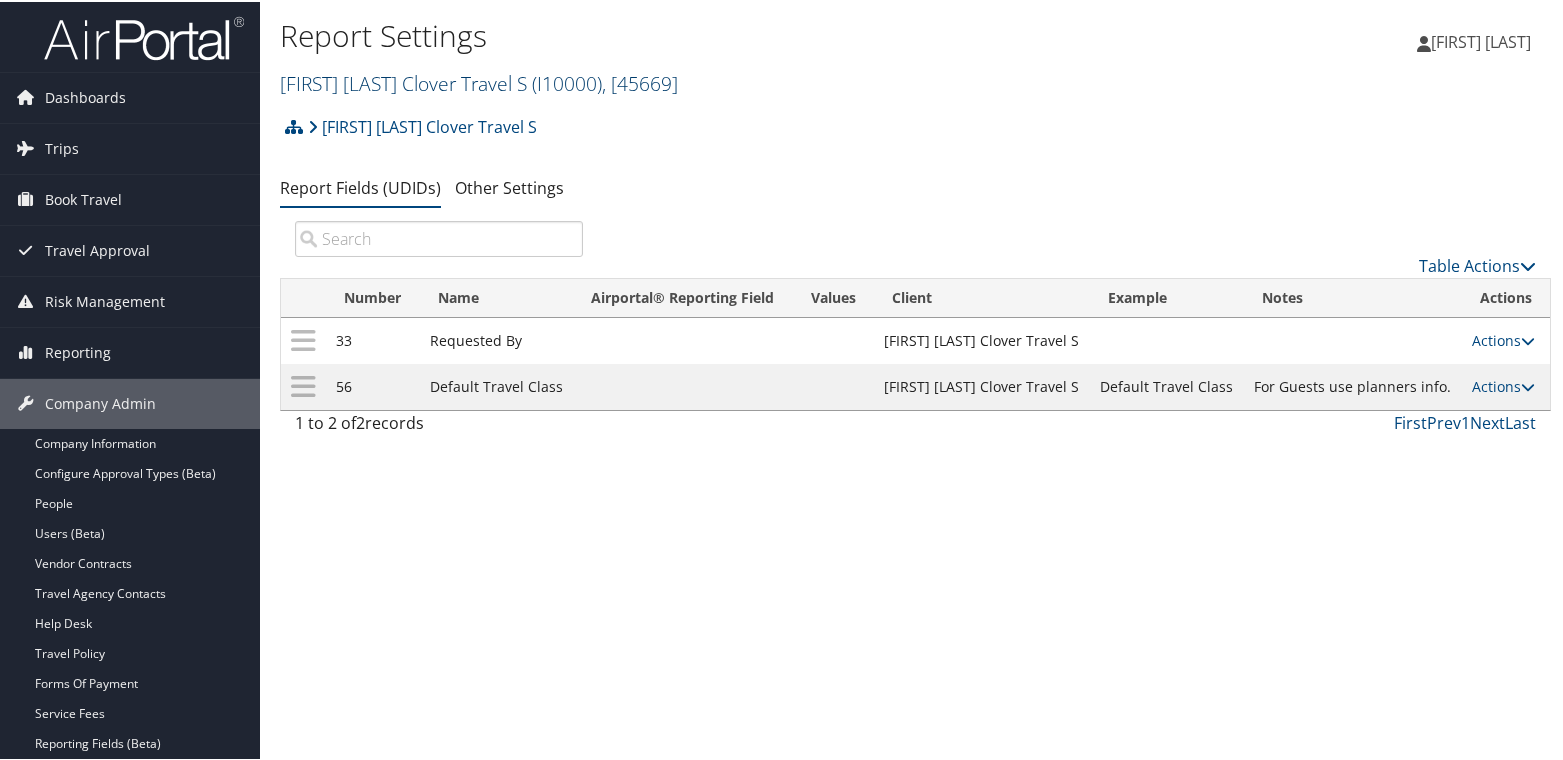 click on "Jay Ireland Clover Travel S   ( I10000 )  , [ 45669 ]" at bounding box center [479, 81] 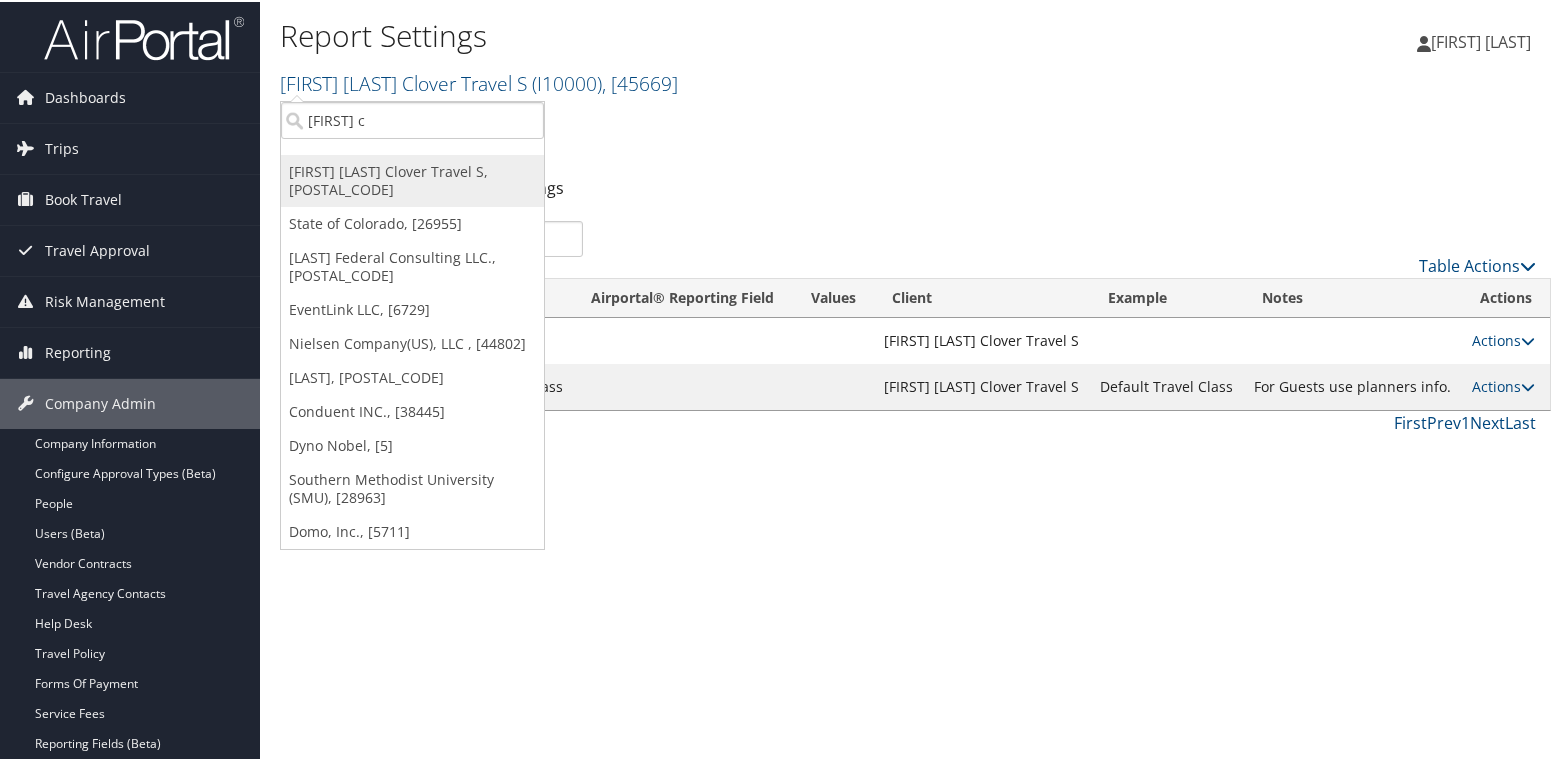 click on "[FIRST] [LAST] Clover Travel S, [NUMBER]" at bounding box center (412, 179) 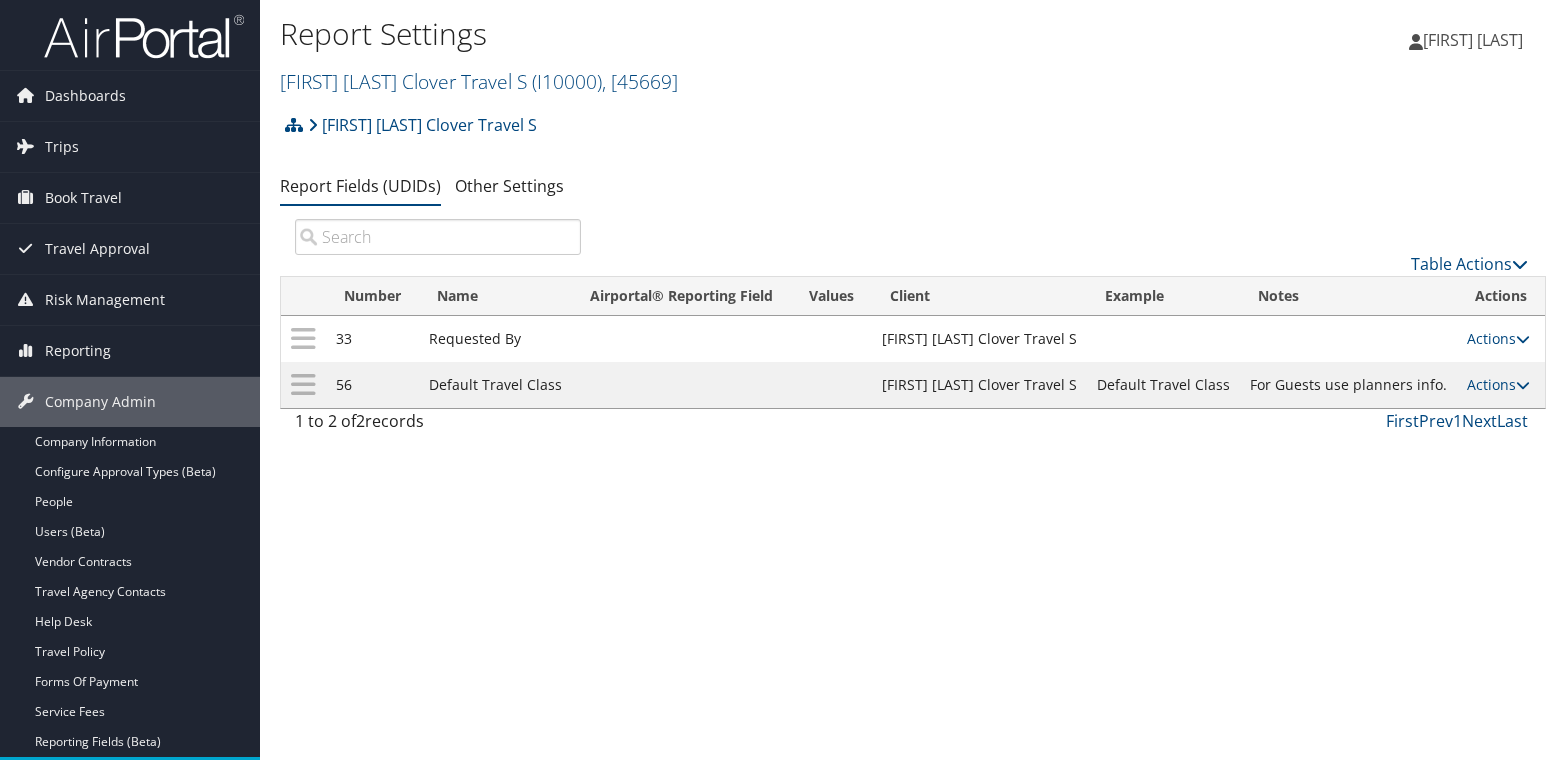 scroll, scrollTop: 0, scrollLeft: 0, axis: both 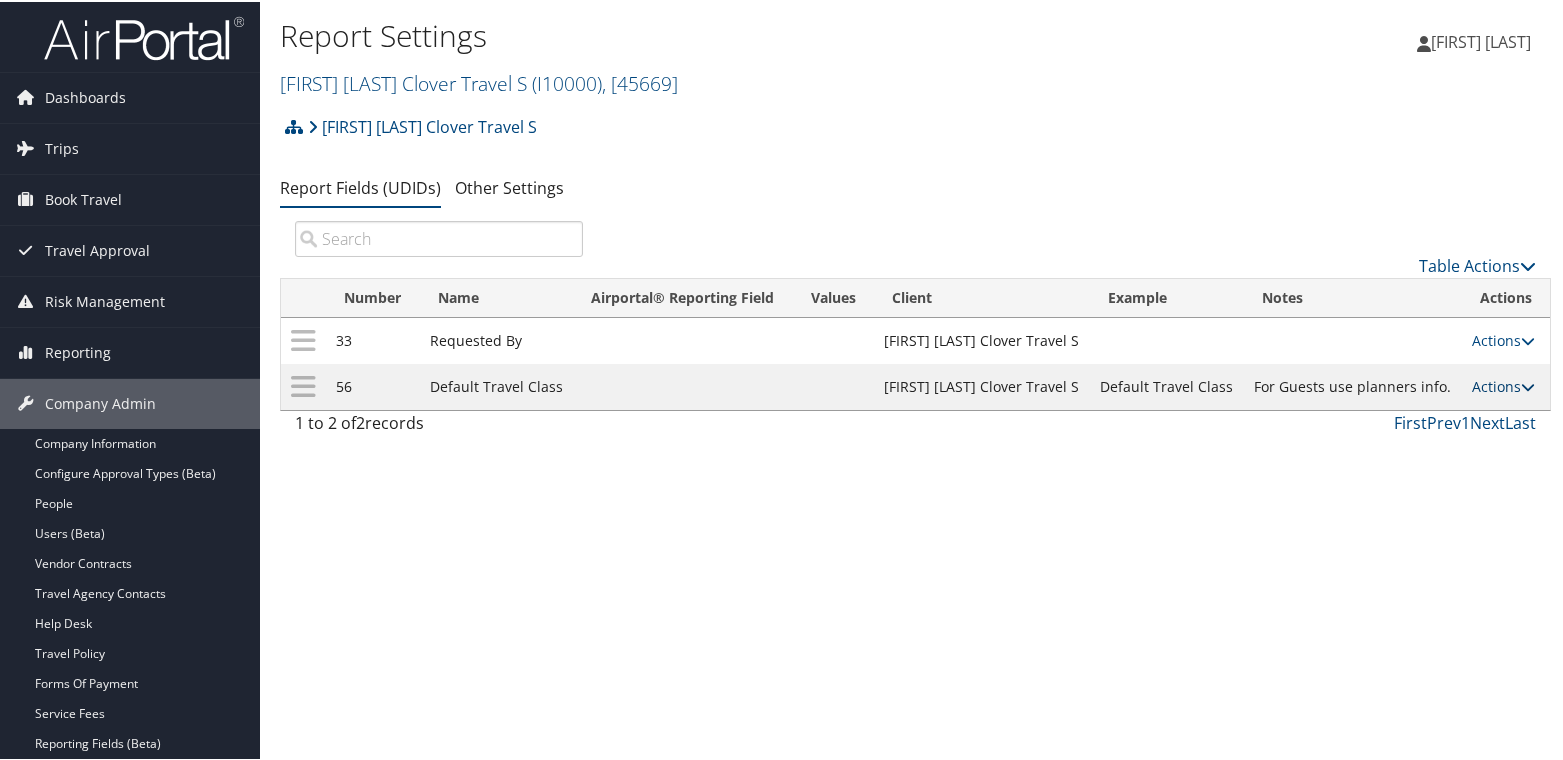 click on "Actions" at bounding box center [1503, 384] 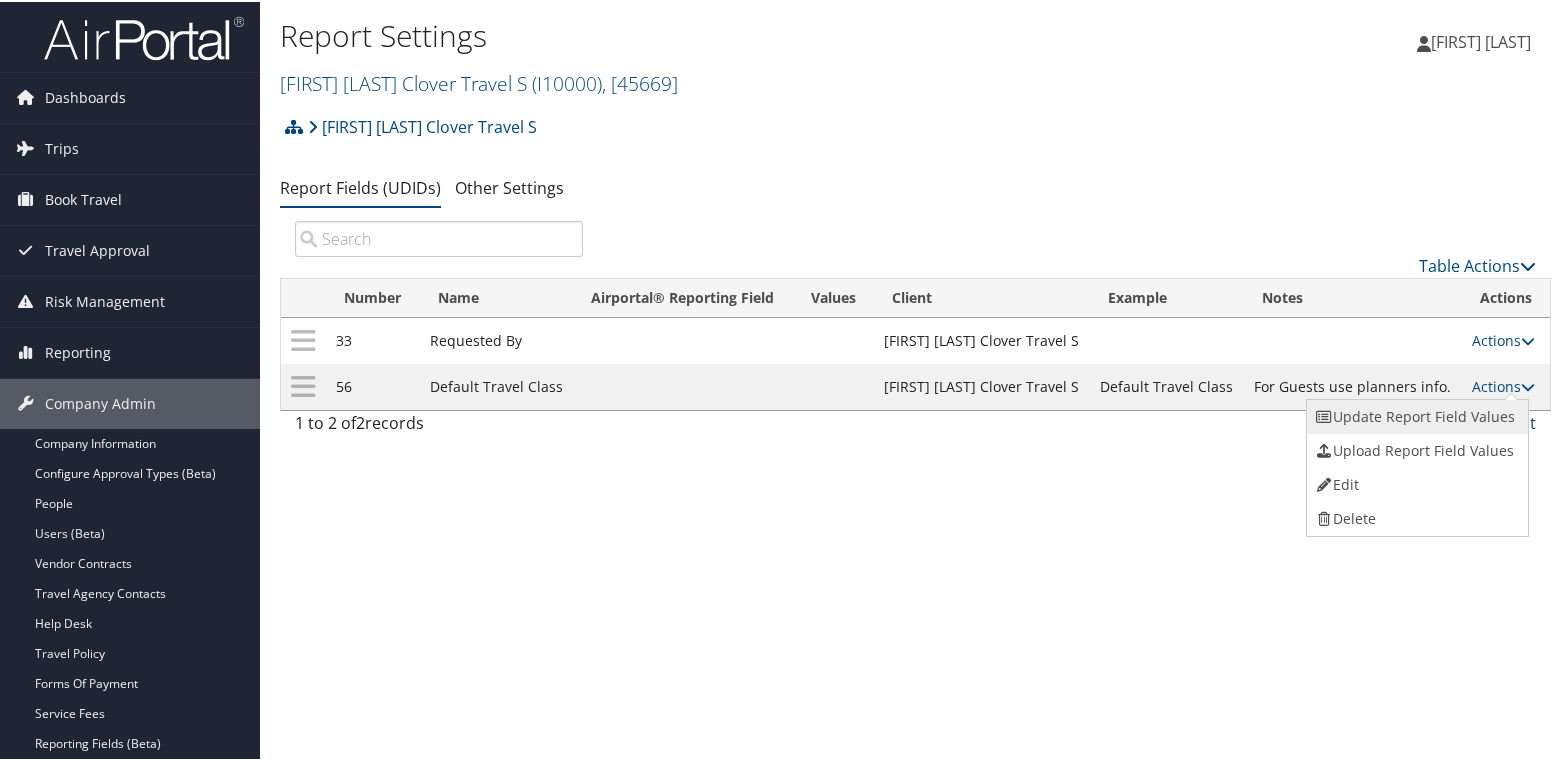 click on "Update Report Field Values" at bounding box center [1415, 415] 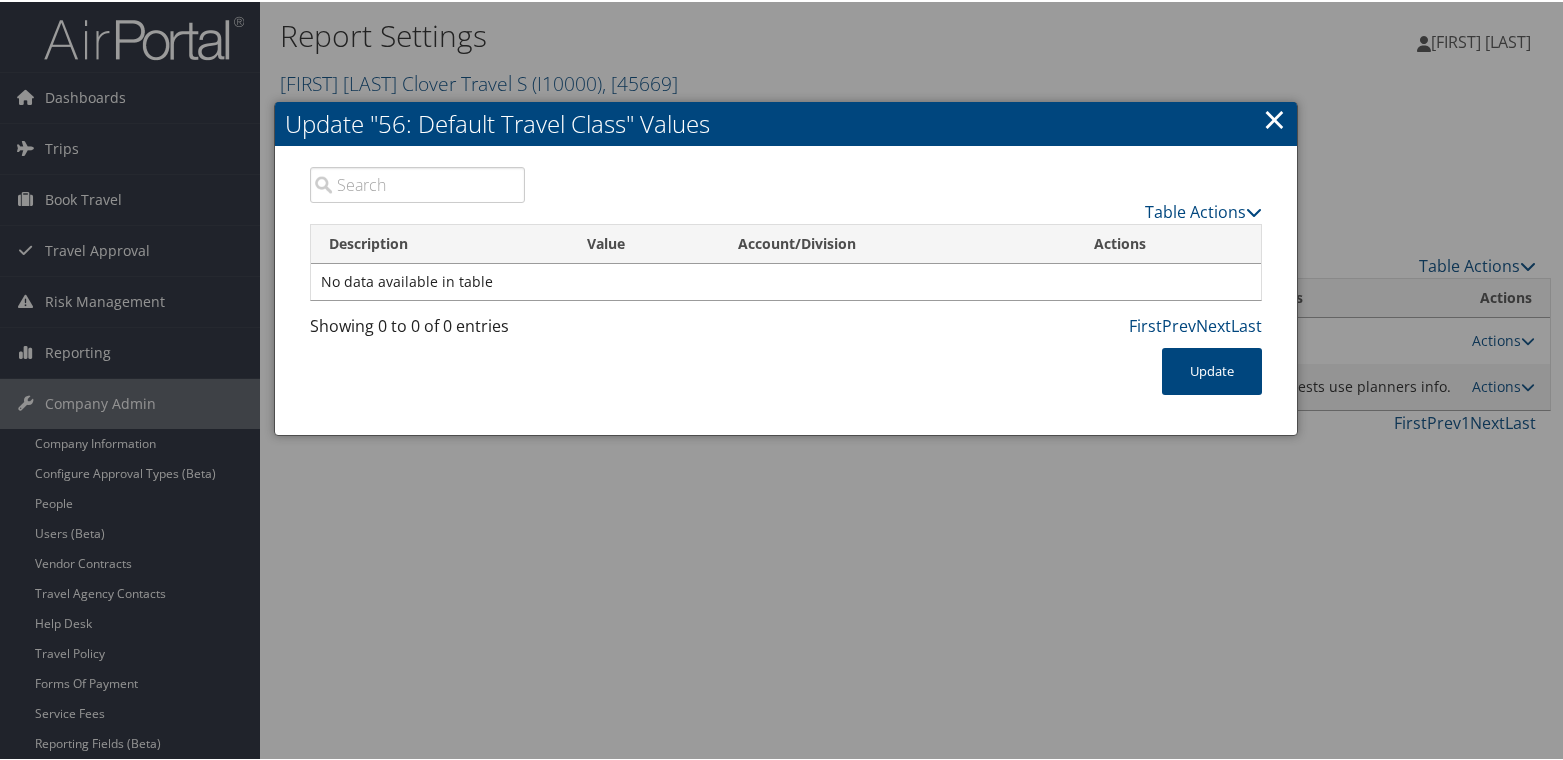 click on "×" at bounding box center [1274, 117] 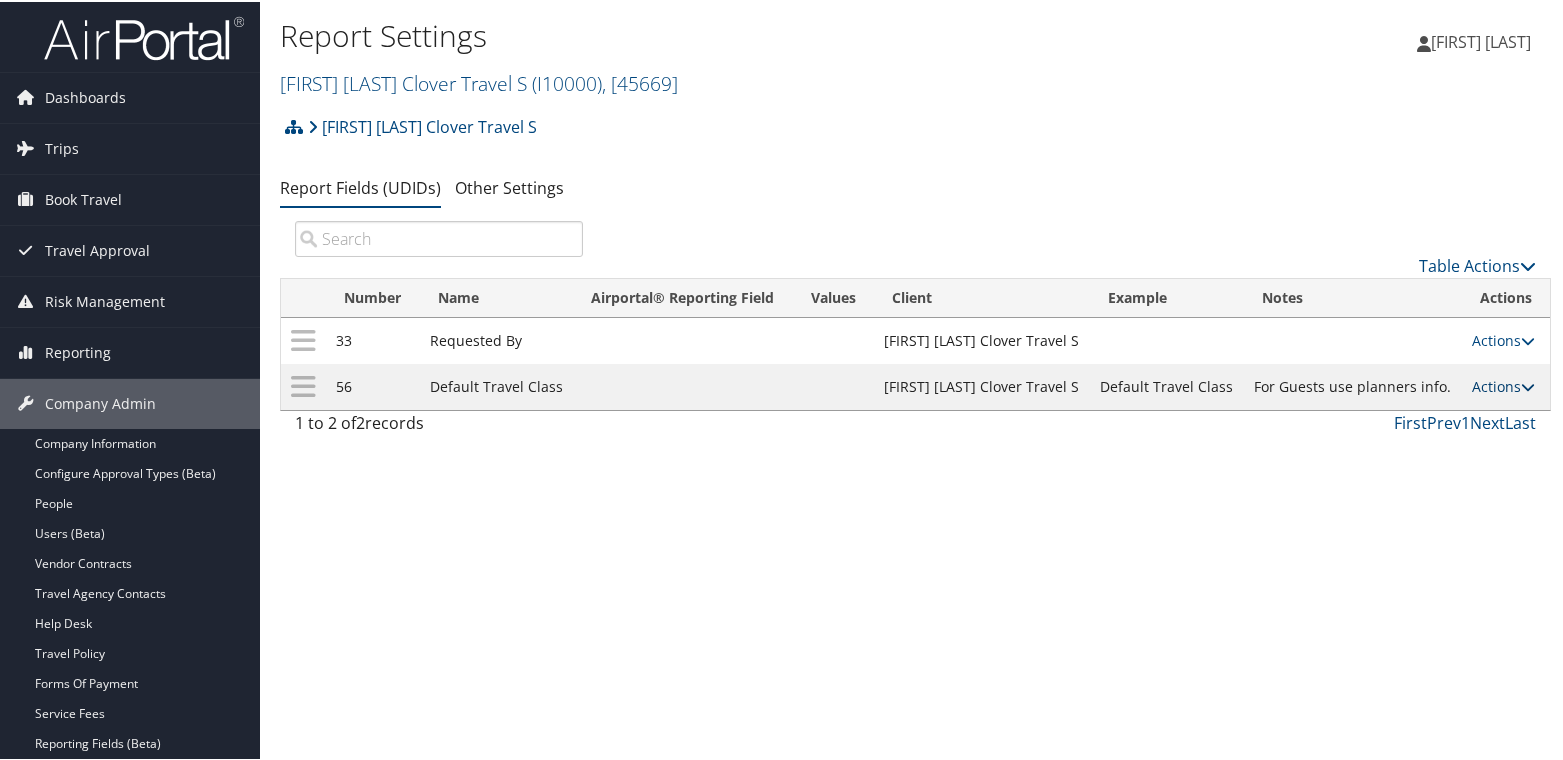 click on "Actions" at bounding box center (1503, 384) 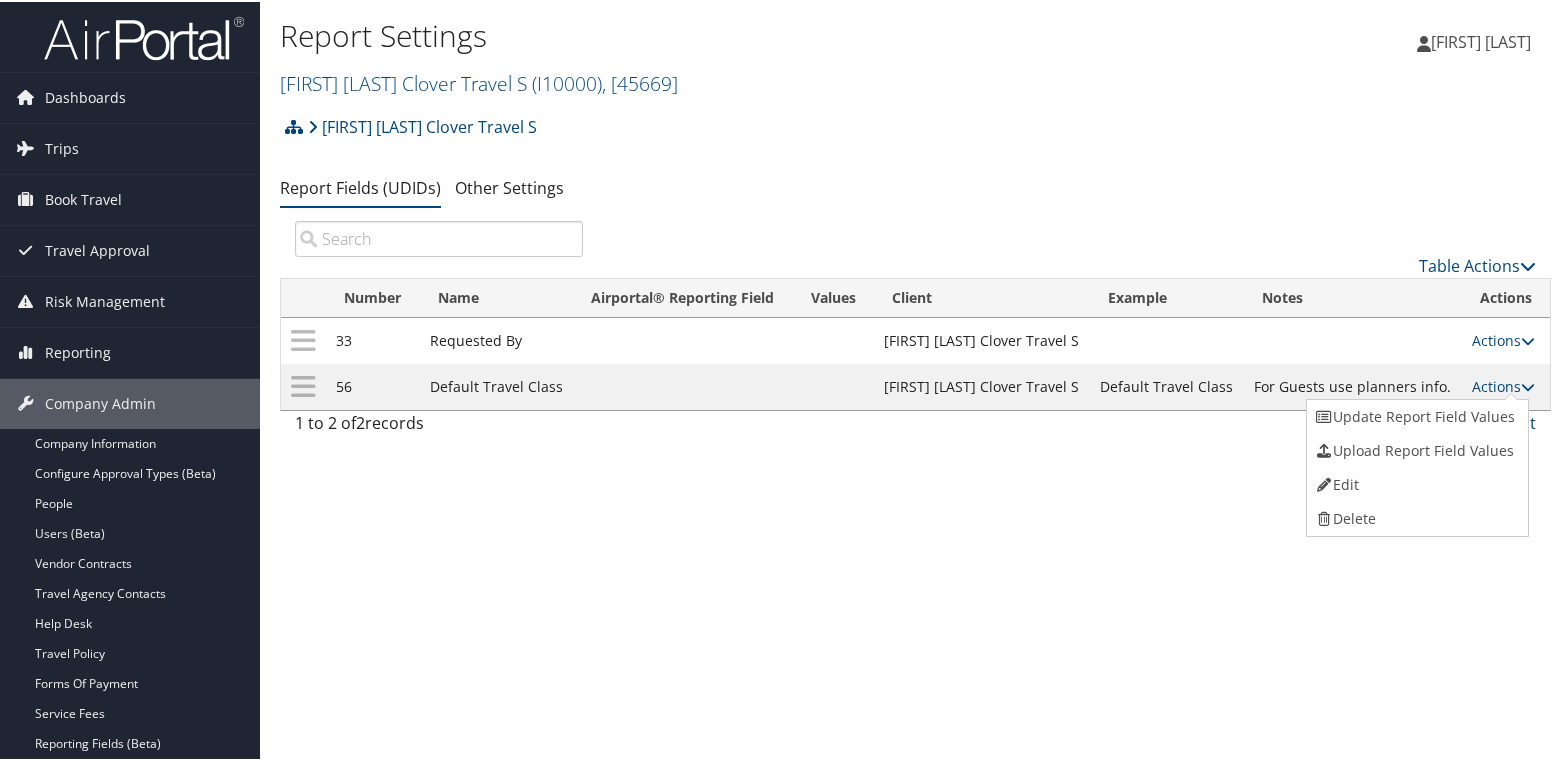 click on "Edit" at bounding box center [1415, 483] 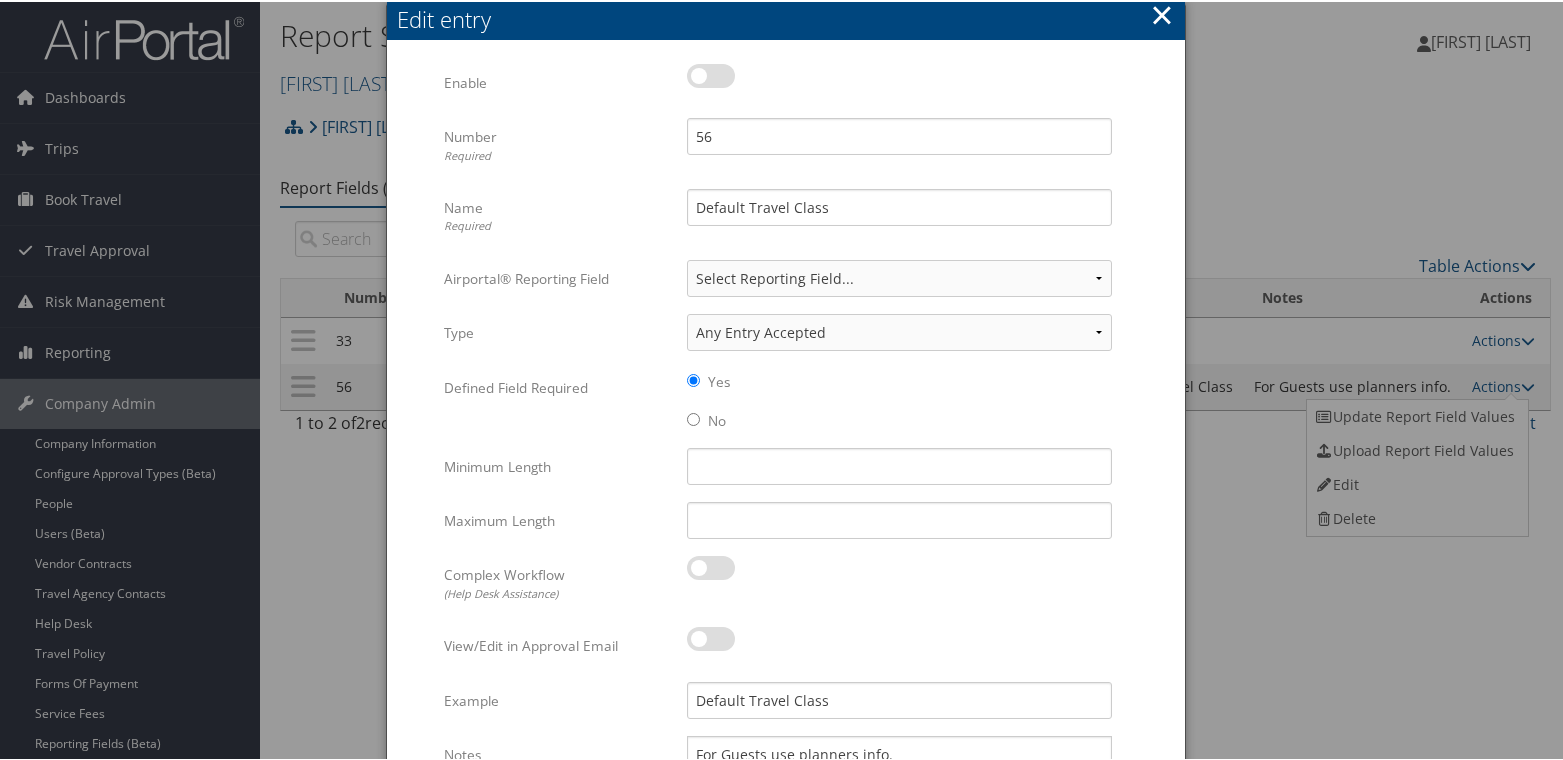 click on "×" at bounding box center [1161, 13] 